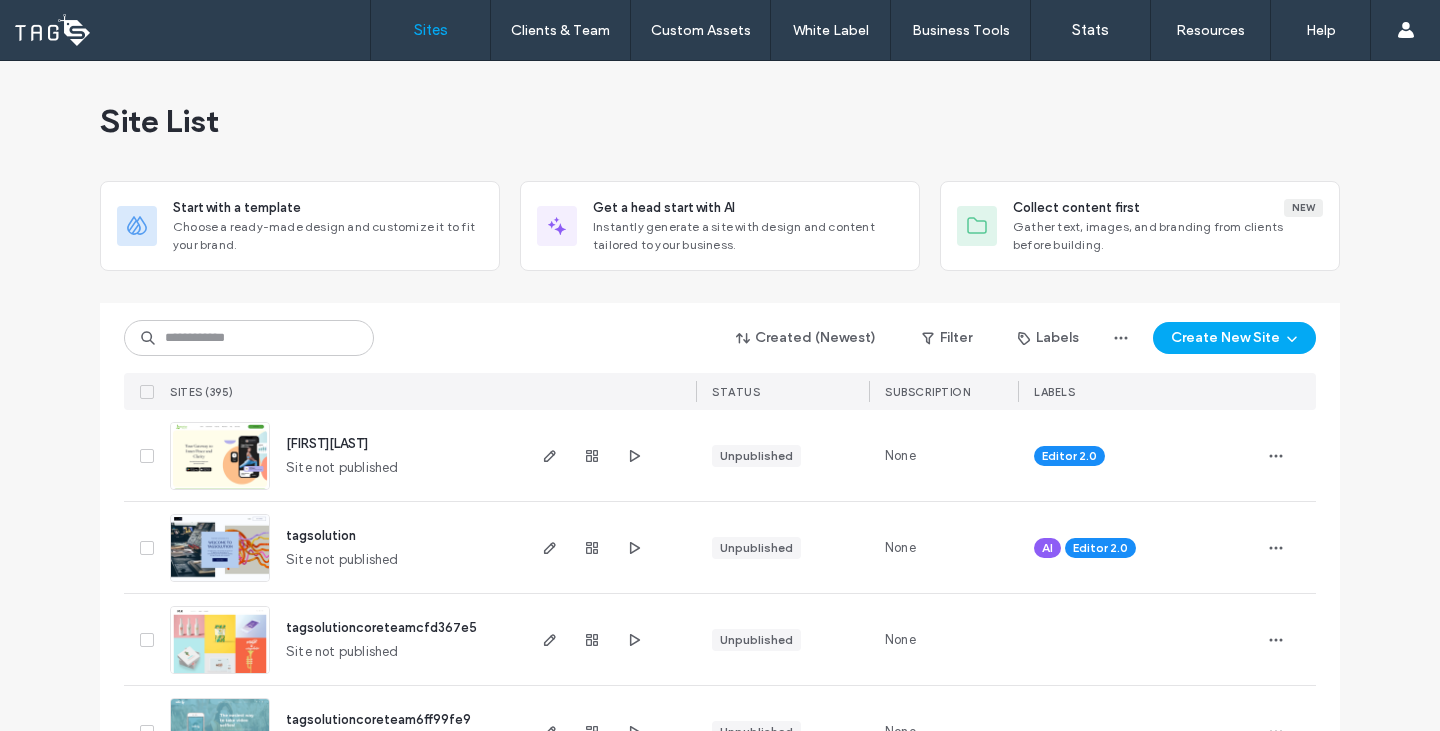 scroll, scrollTop: 0, scrollLeft: 0, axis: both 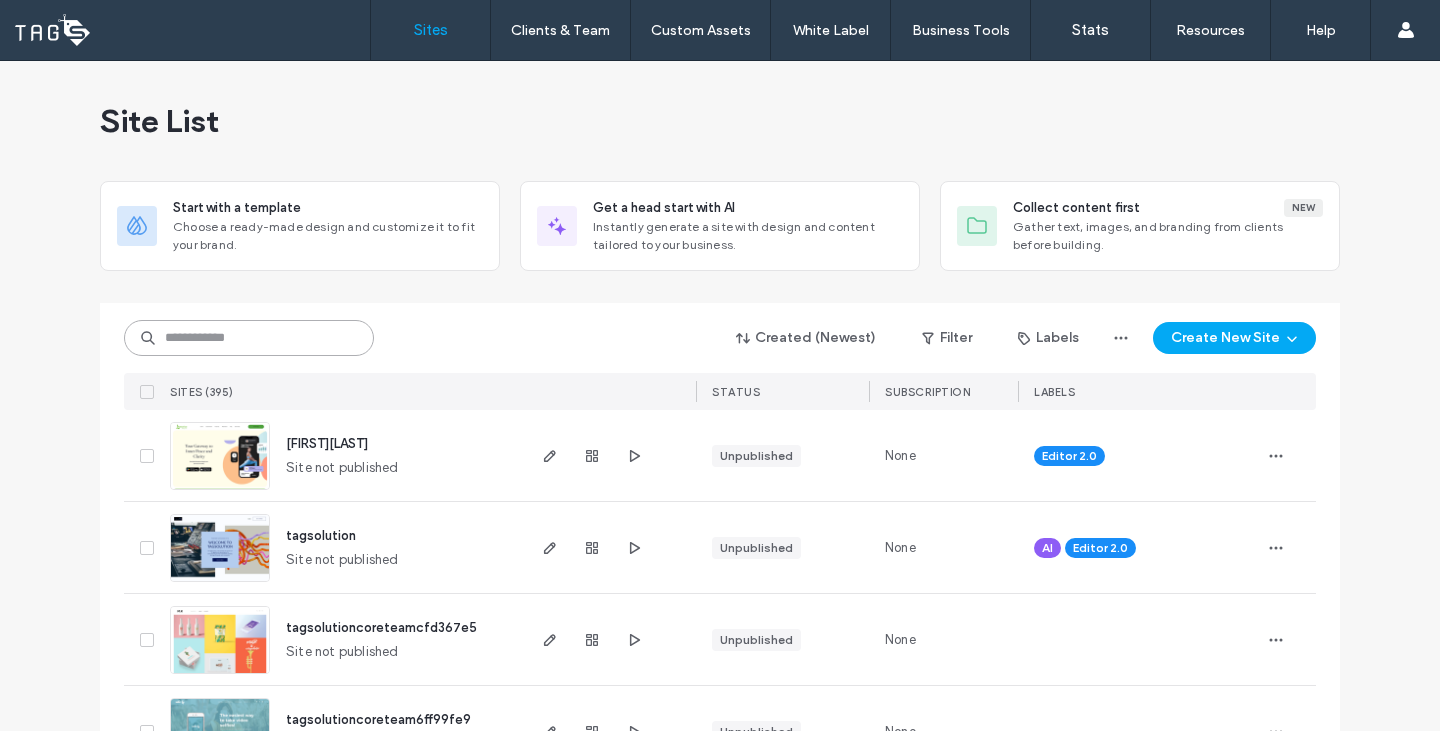 click at bounding box center (249, 338) 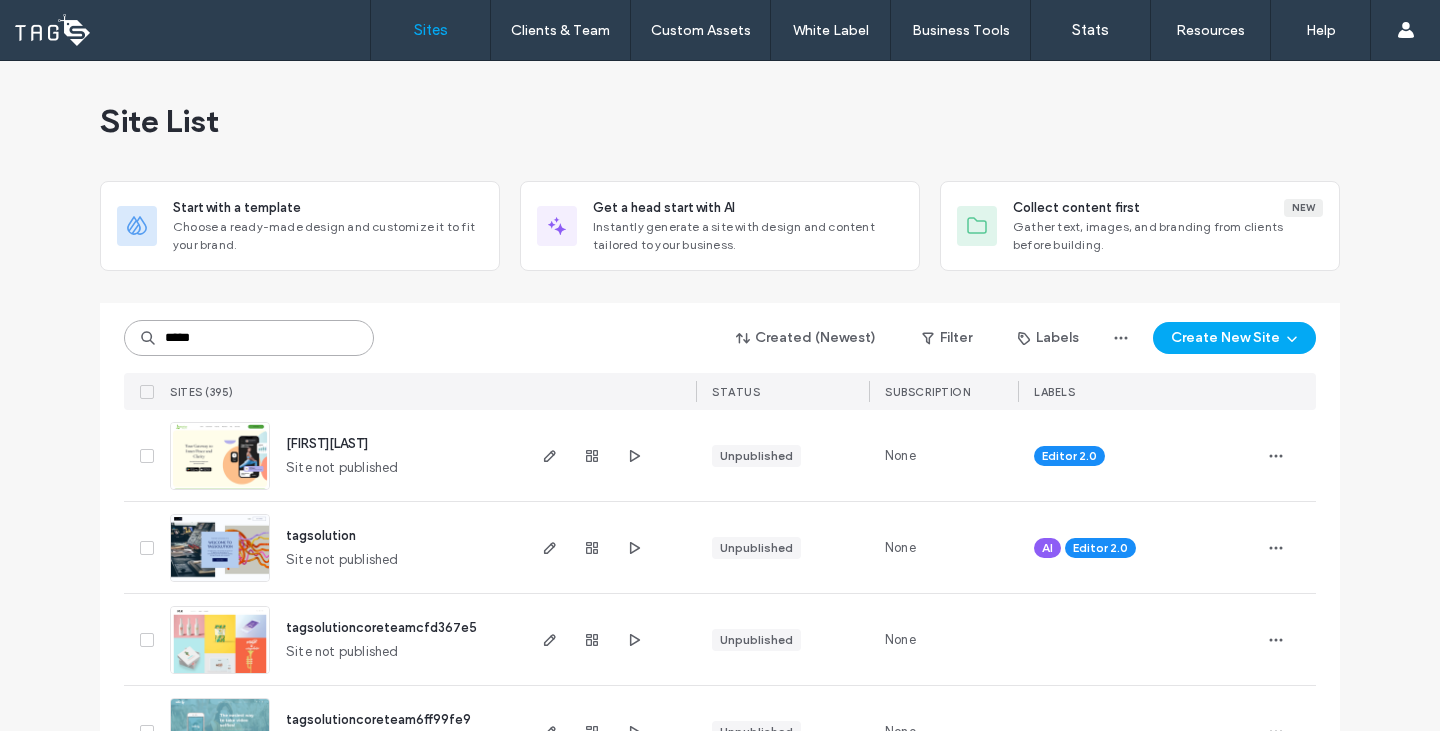 type on "*****" 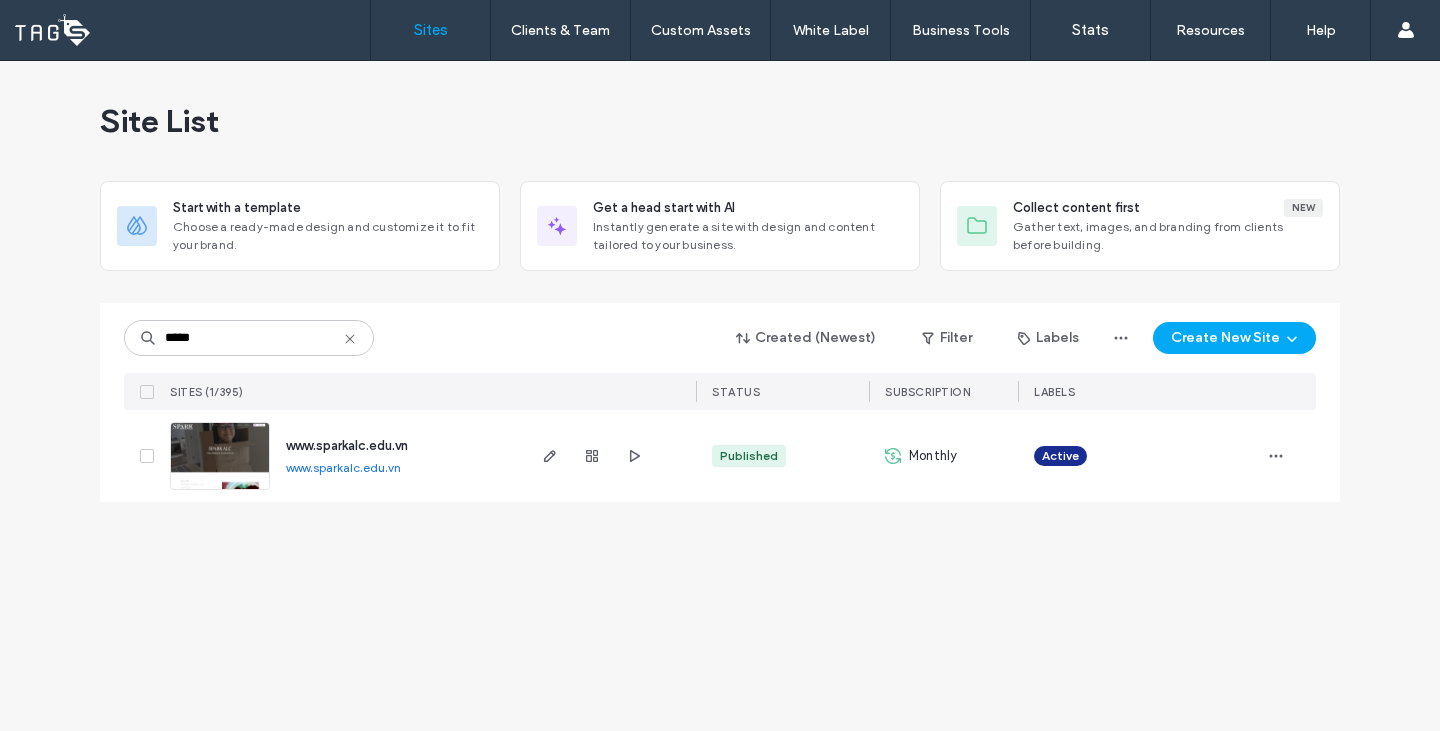 click on "www.sparkalc.edu.vn" at bounding box center [343, 467] 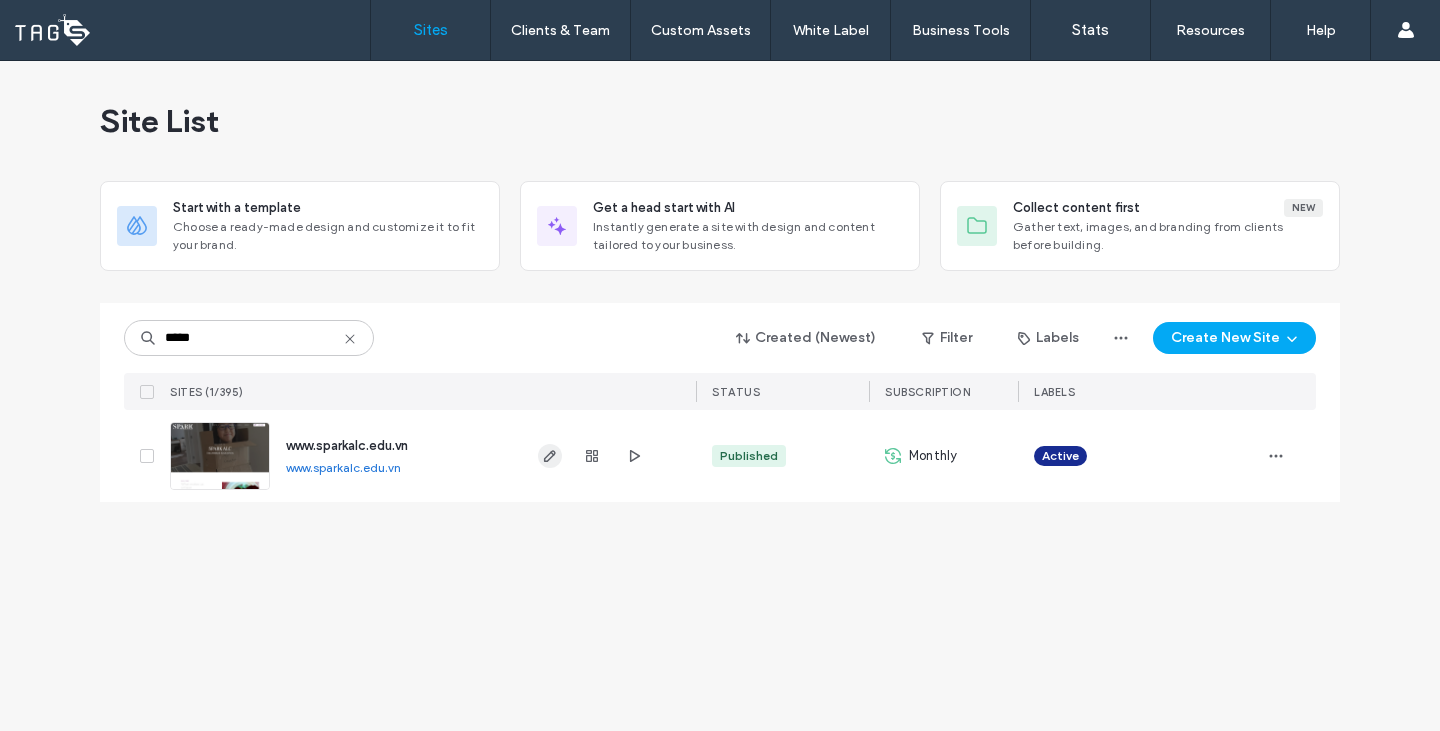 click at bounding box center [550, 456] 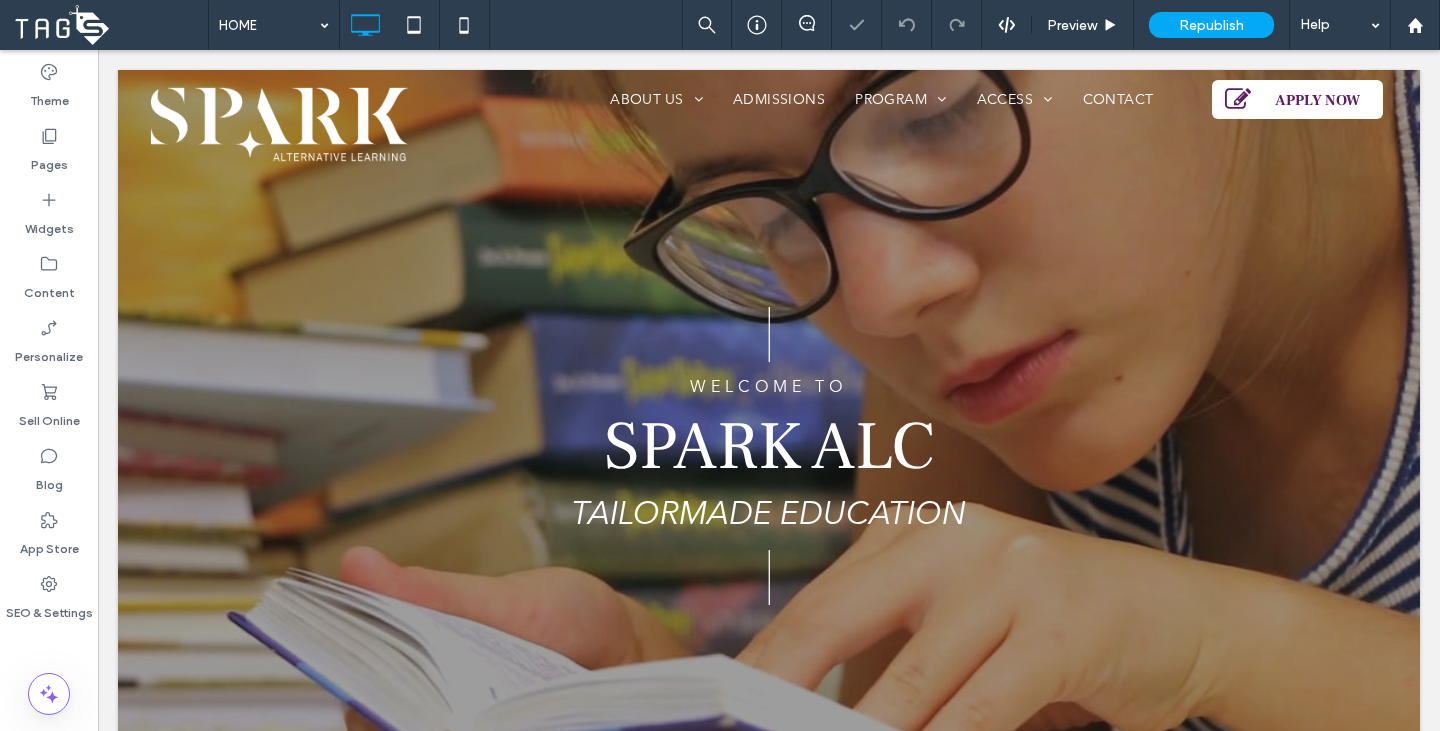 scroll, scrollTop: 0, scrollLeft: 0, axis: both 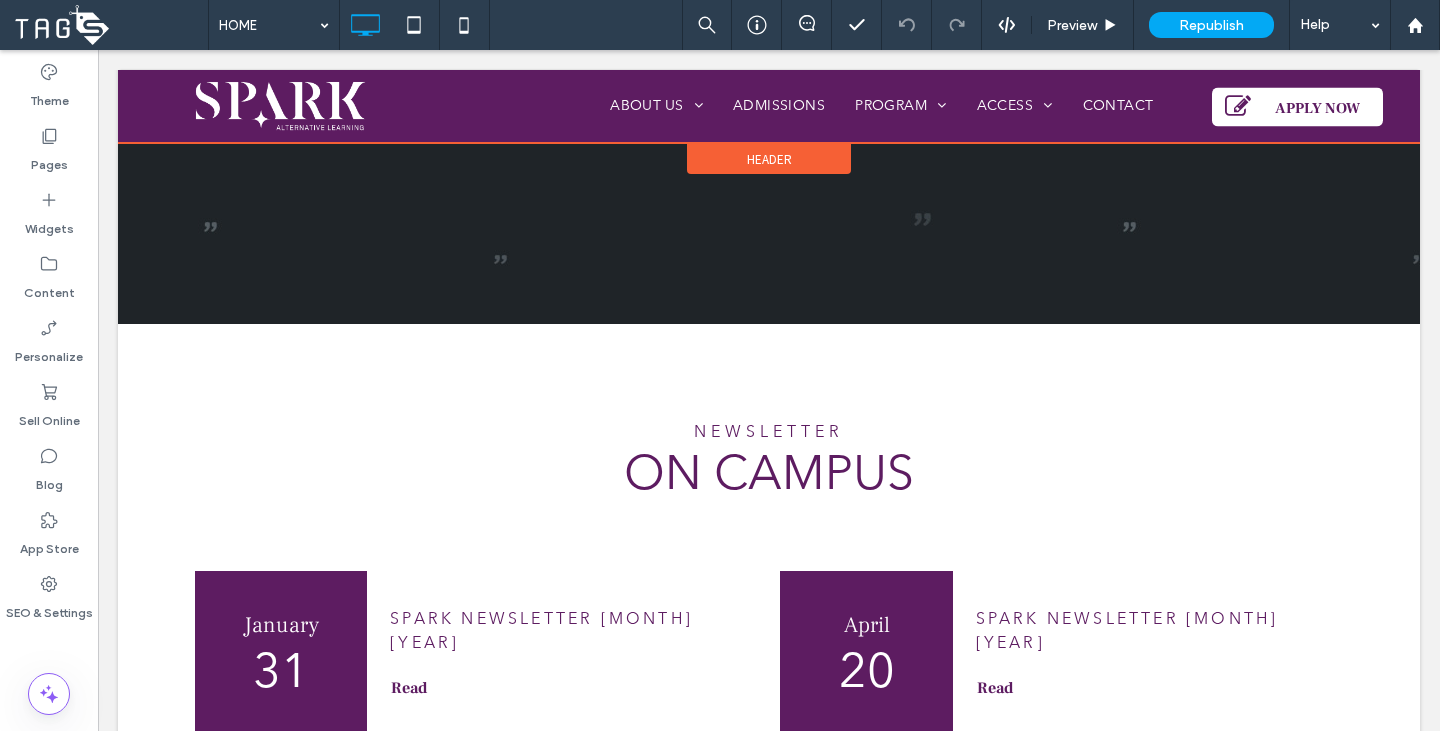 click at bounding box center [769, 106] 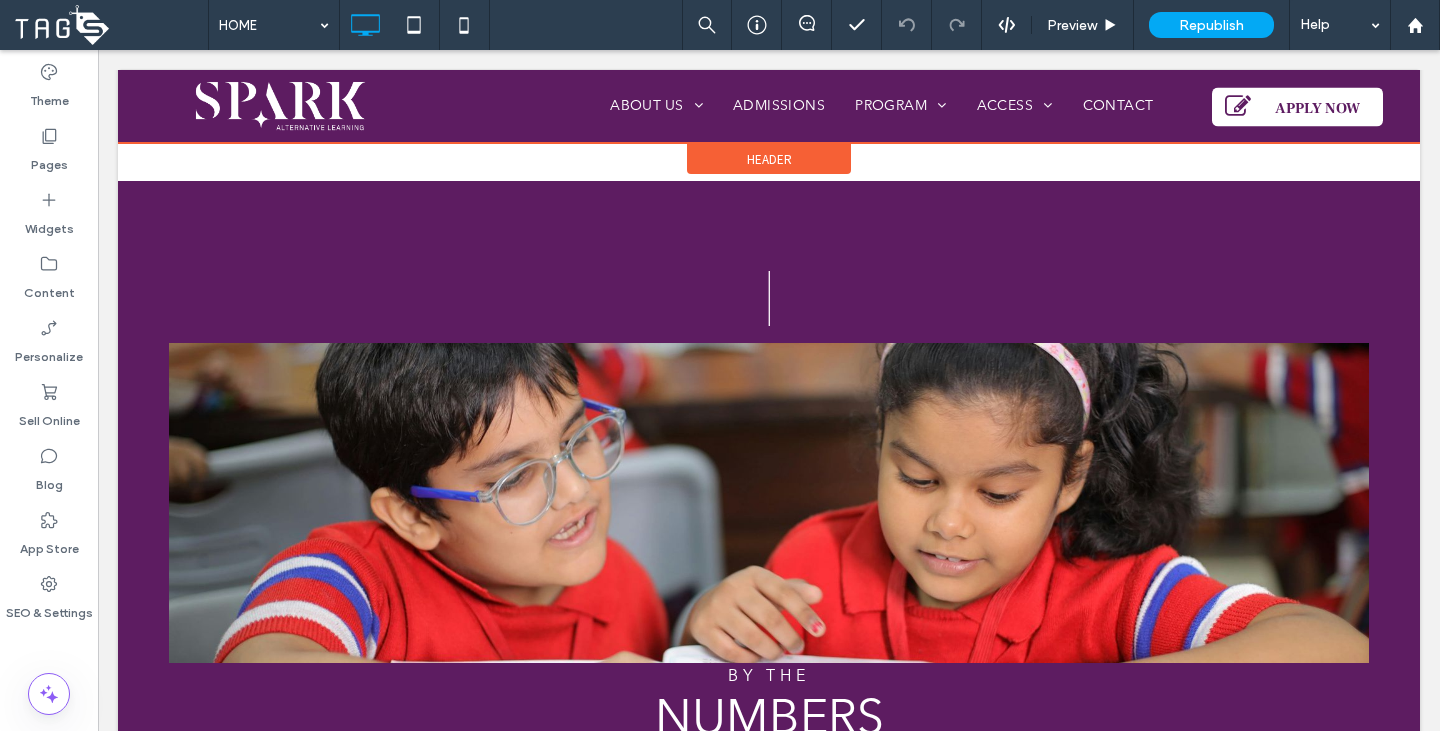 scroll, scrollTop: 422, scrollLeft: 0, axis: vertical 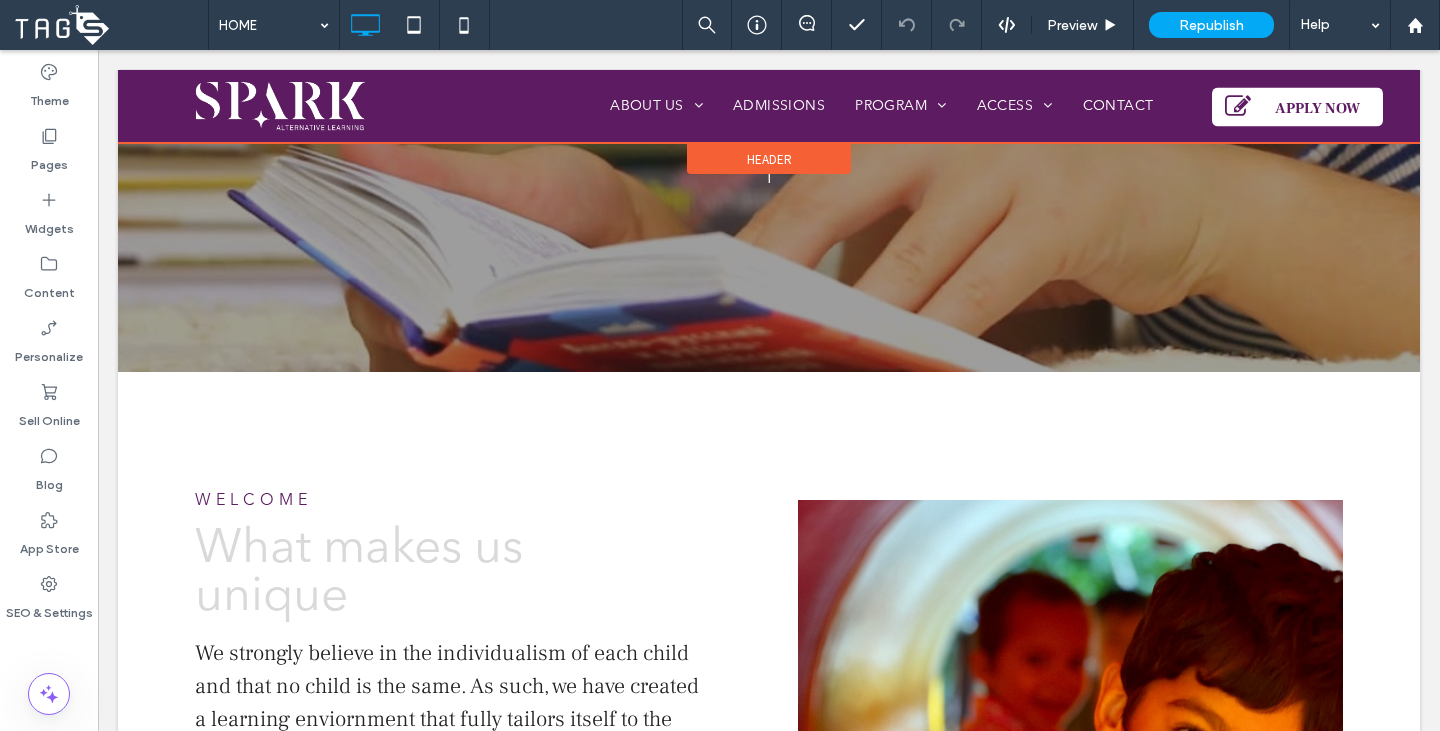click at bounding box center [769, 106] 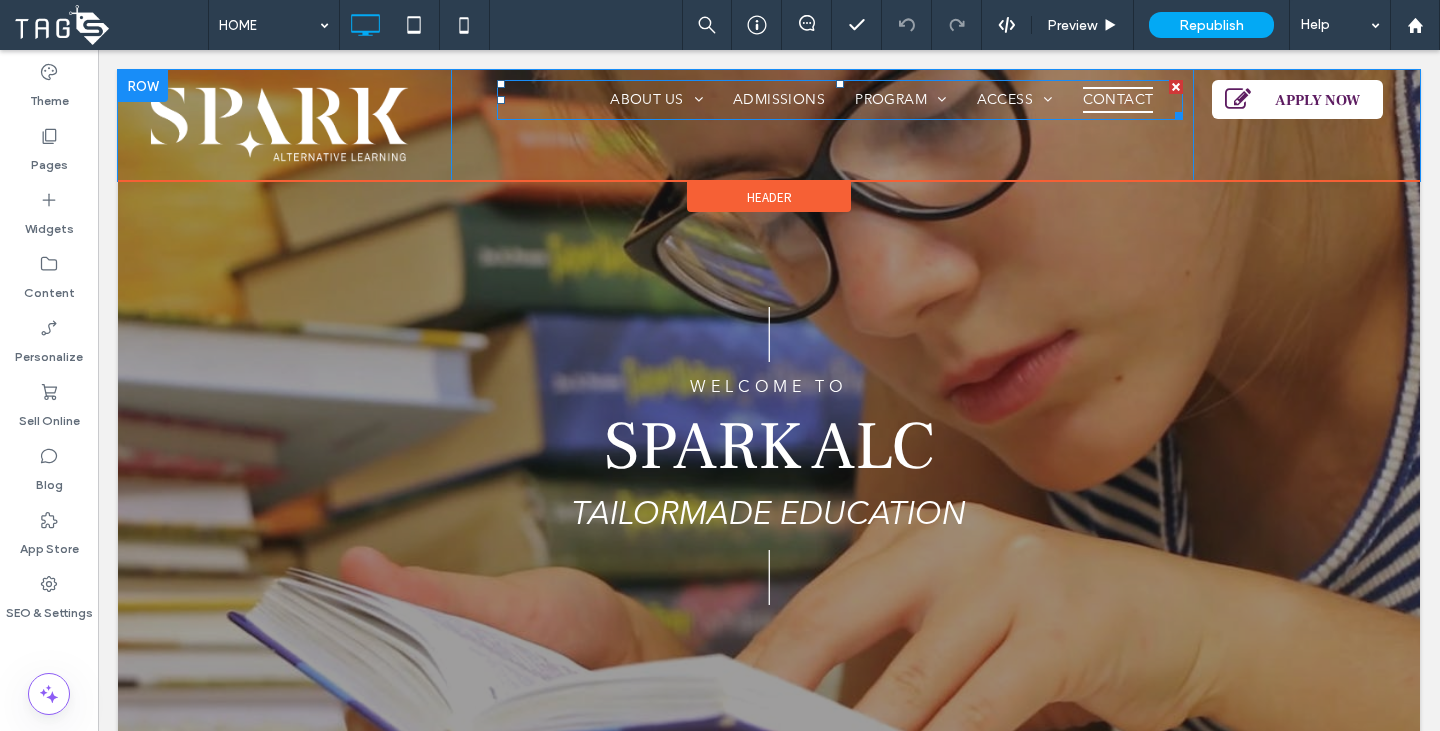 click on "CONTACT" at bounding box center [1118, 100] 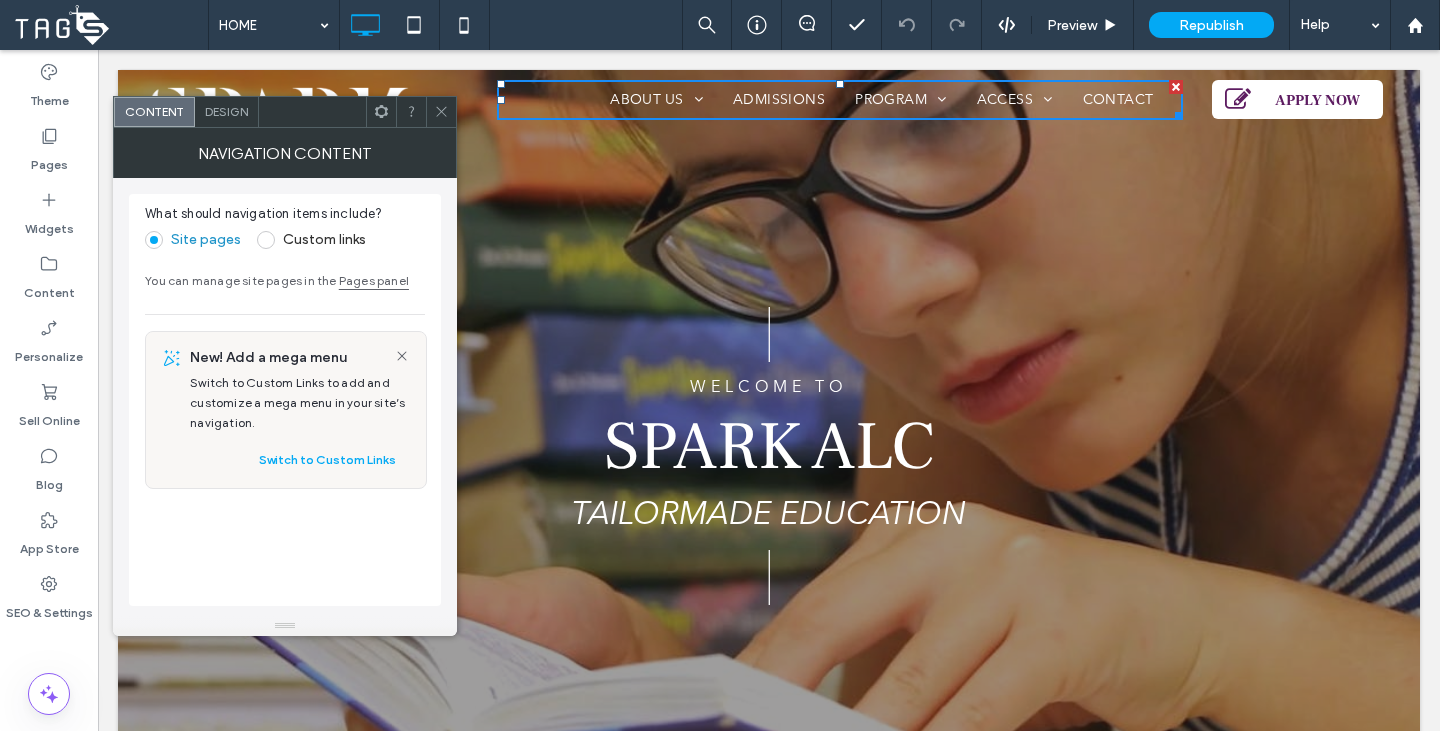 click 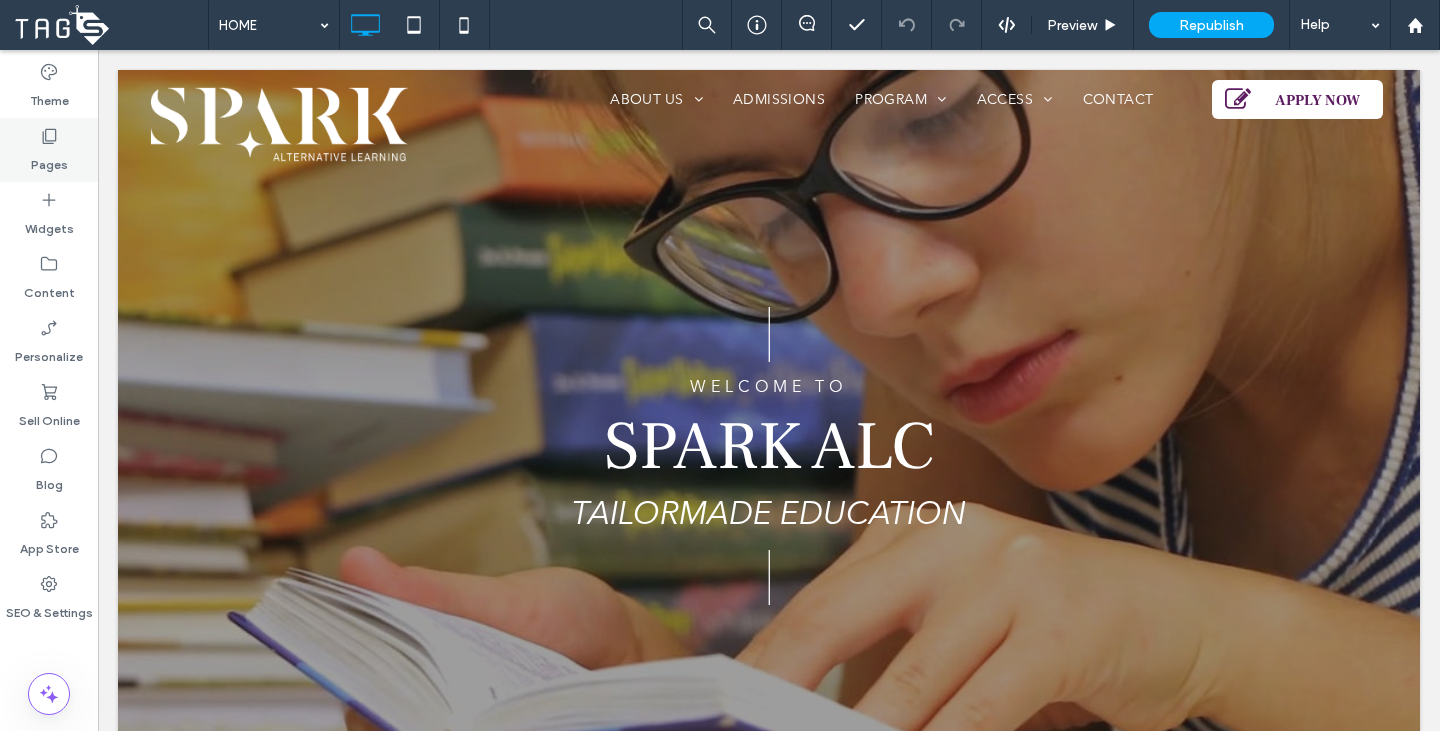 click on "Pages" at bounding box center (49, 150) 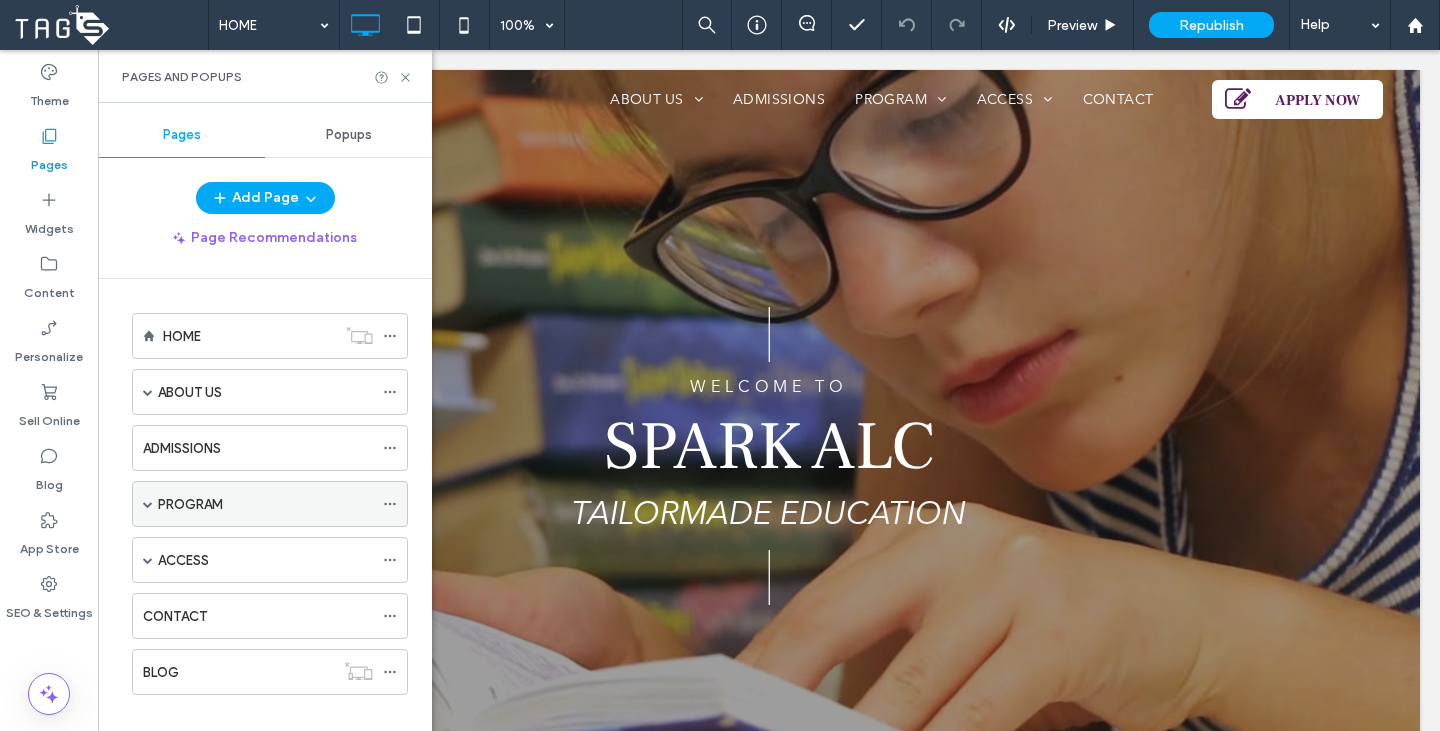 scroll, scrollTop: 24, scrollLeft: 0, axis: vertical 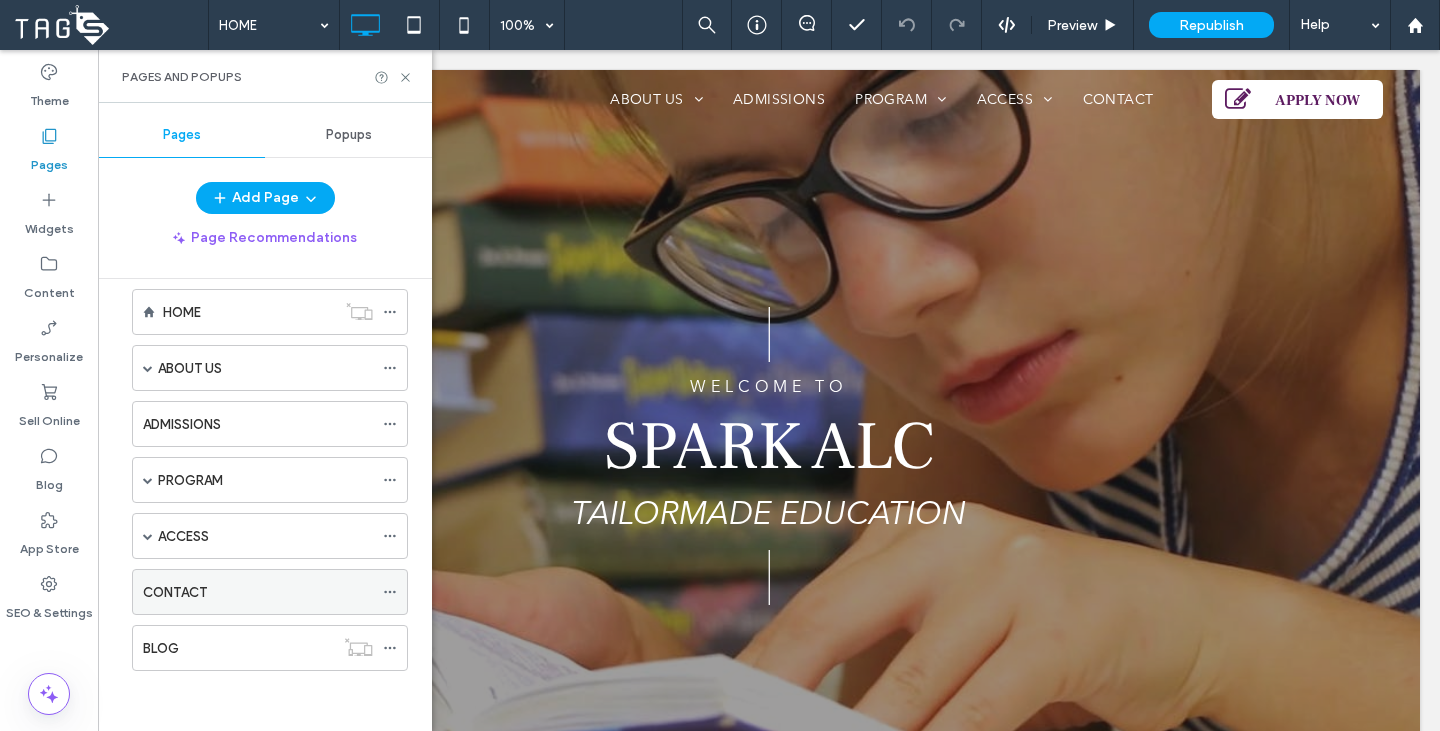 click on "CONTACT" at bounding box center (175, 592) 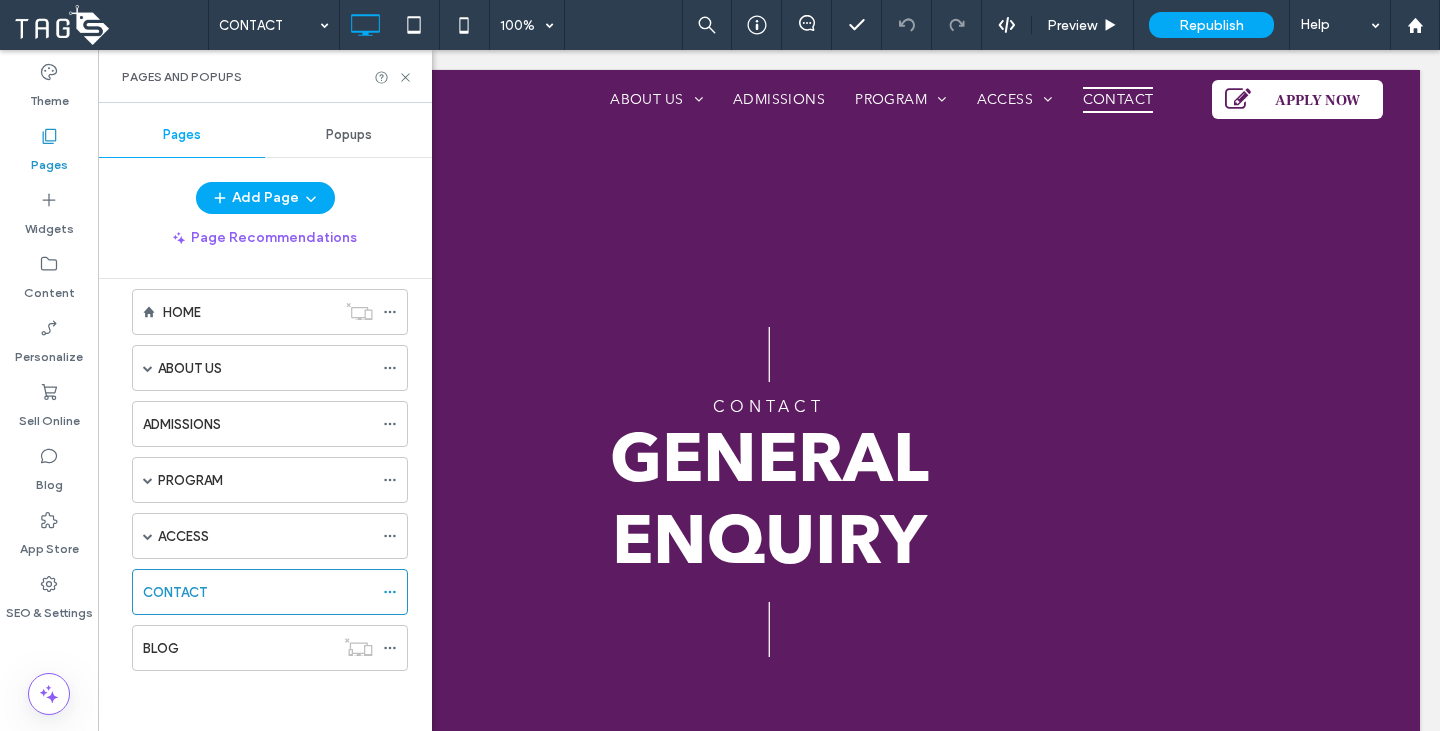 scroll, scrollTop: 0, scrollLeft: 0, axis: both 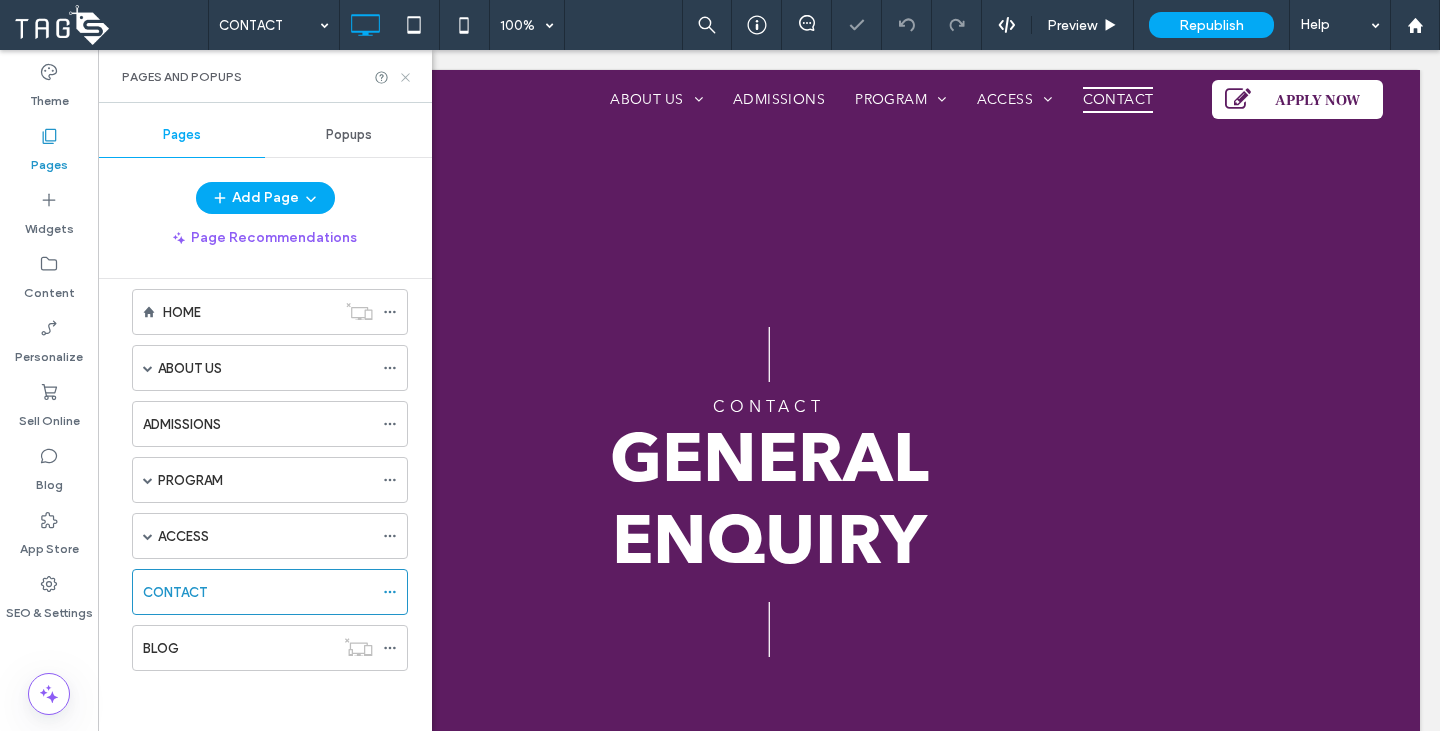 click 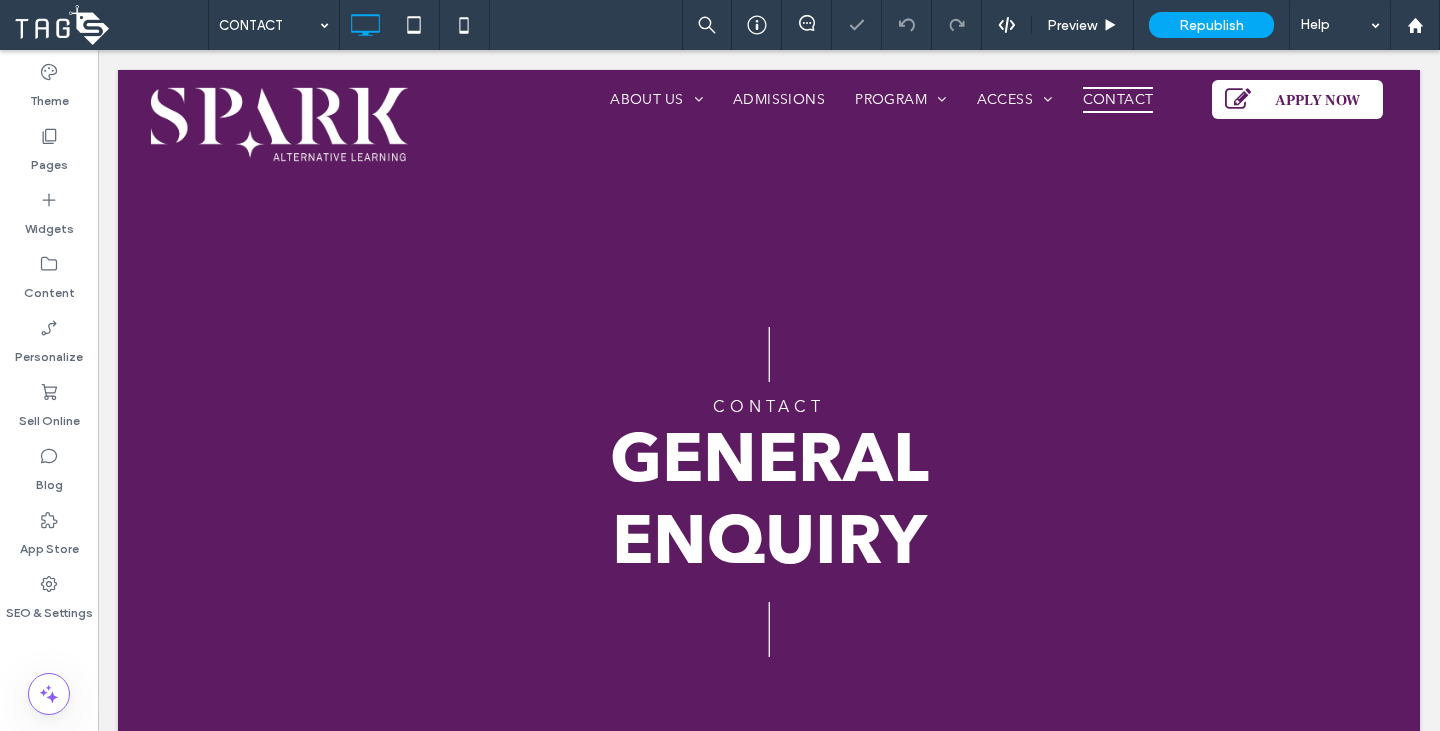 scroll, scrollTop: 943, scrollLeft: 0, axis: vertical 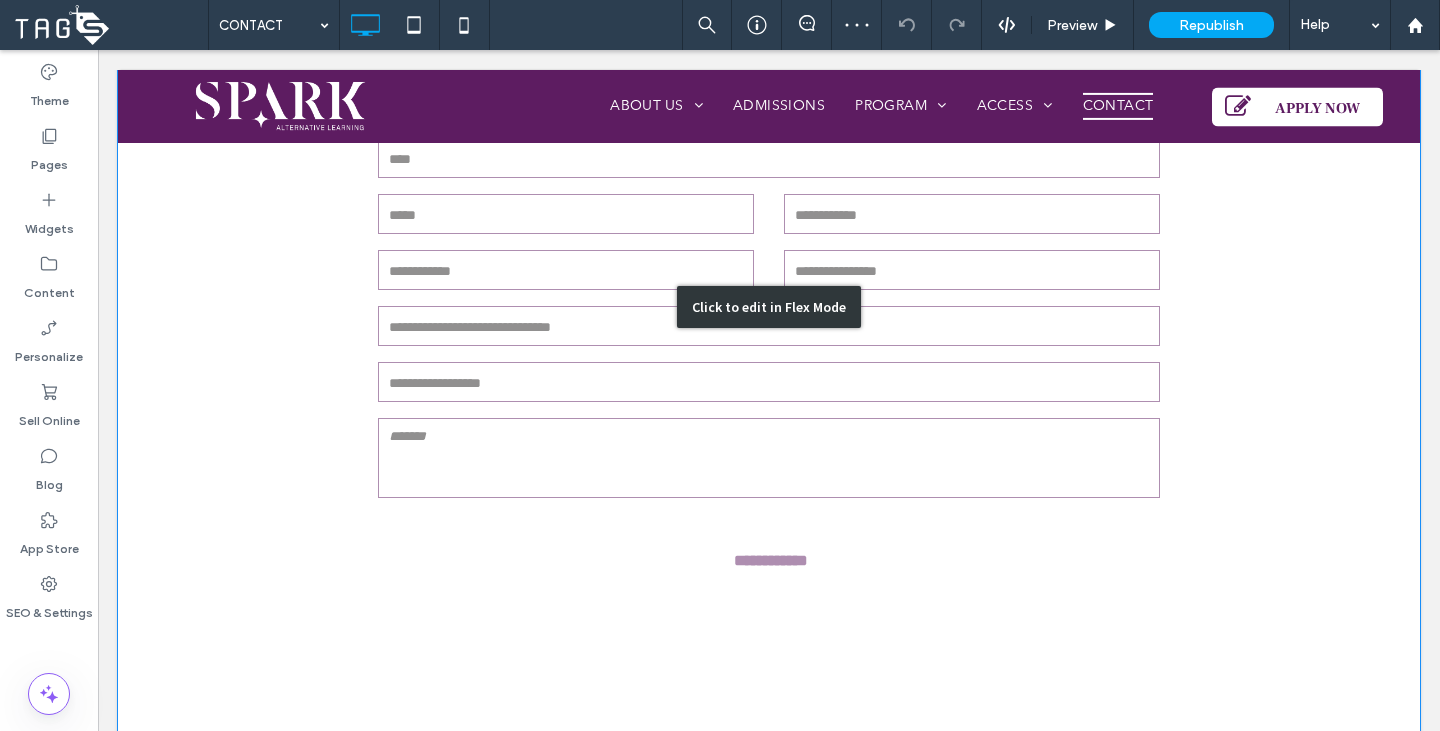 click on "Click to edit in Flex Mode" at bounding box center (769, 306) 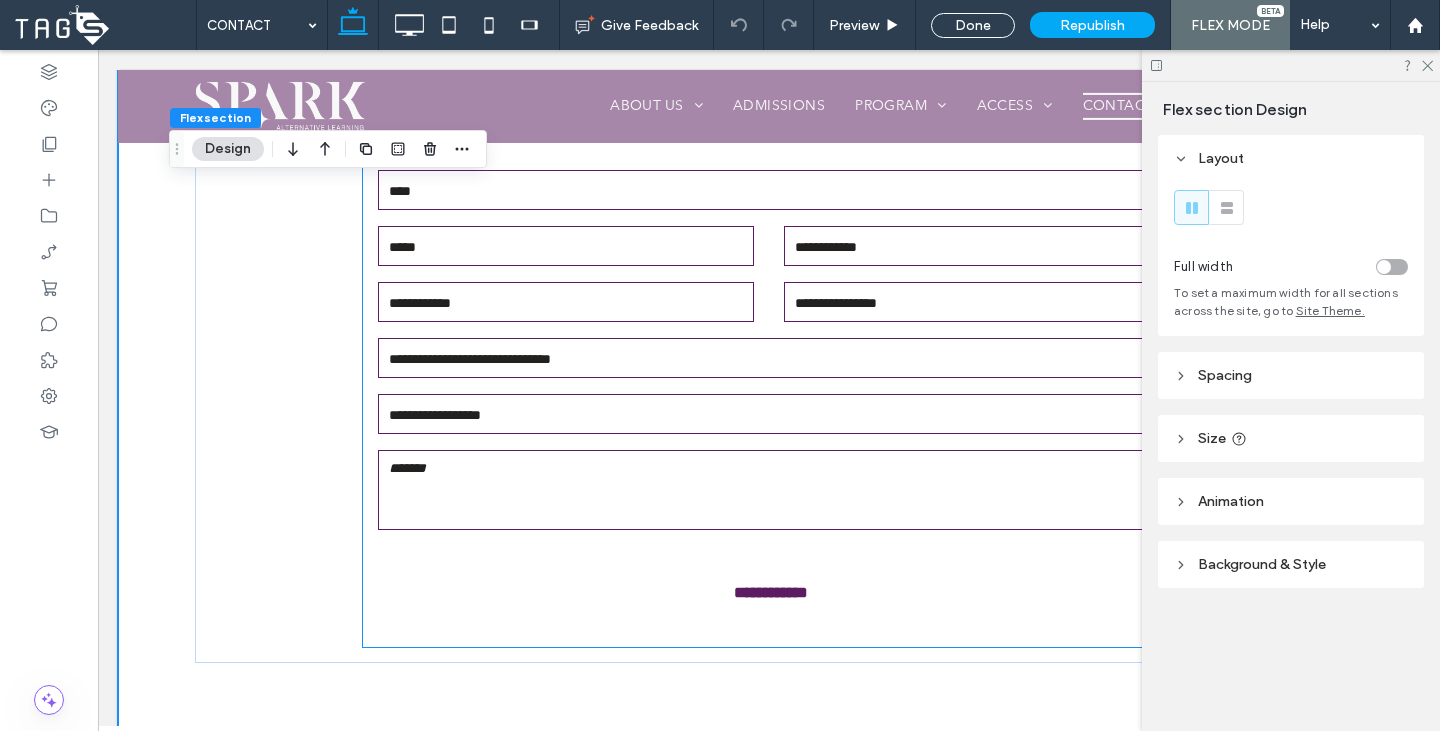 scroll, scrollTop: 908, scrollLeft: 0, axis: vertical 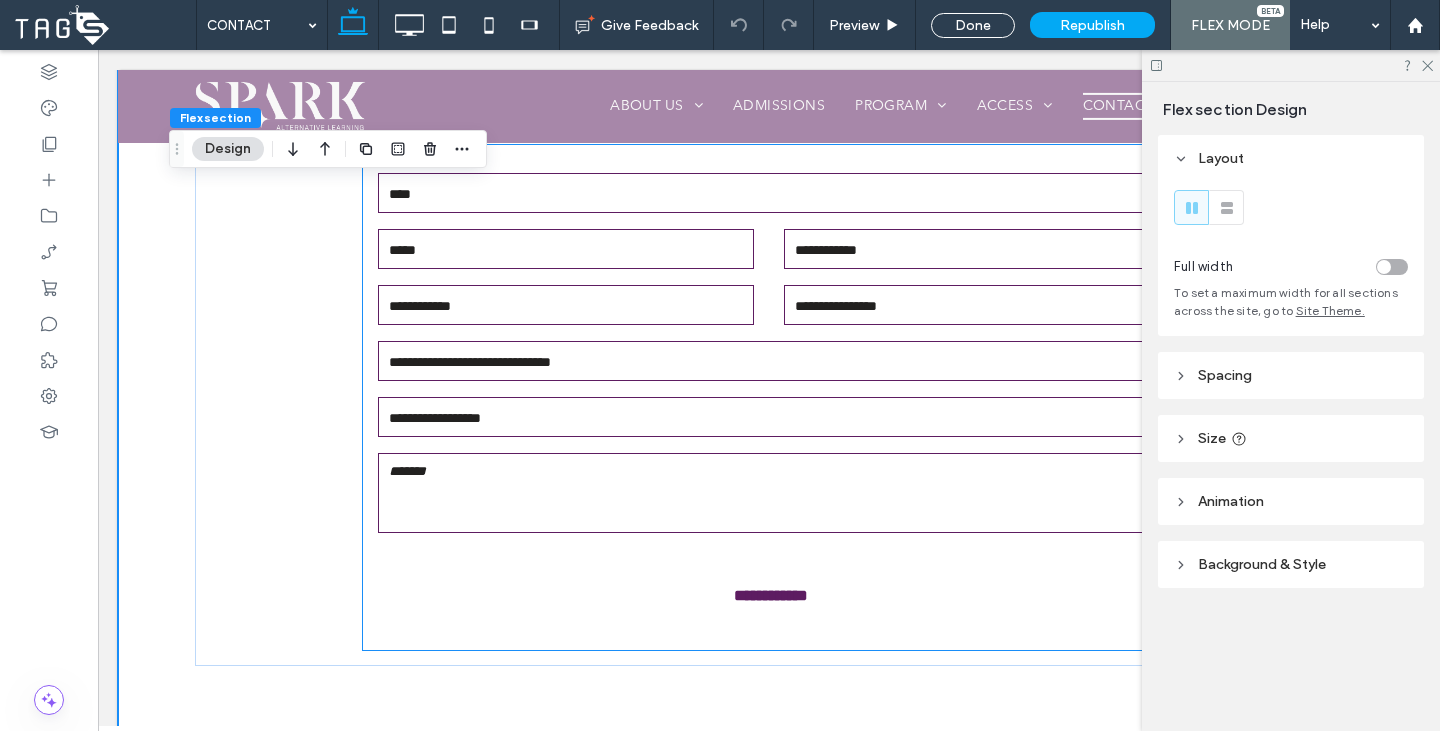 click at bounding box center [972, 305] 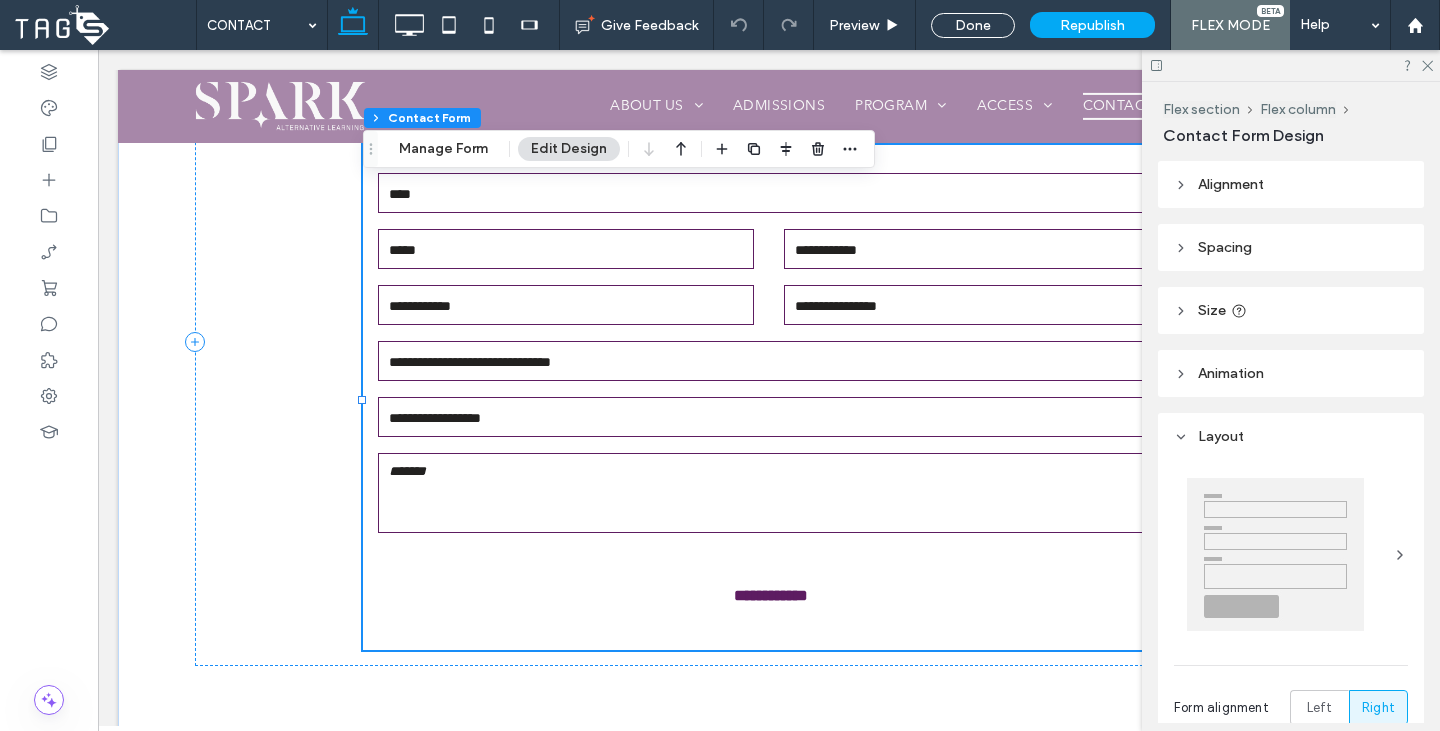 type on "*" 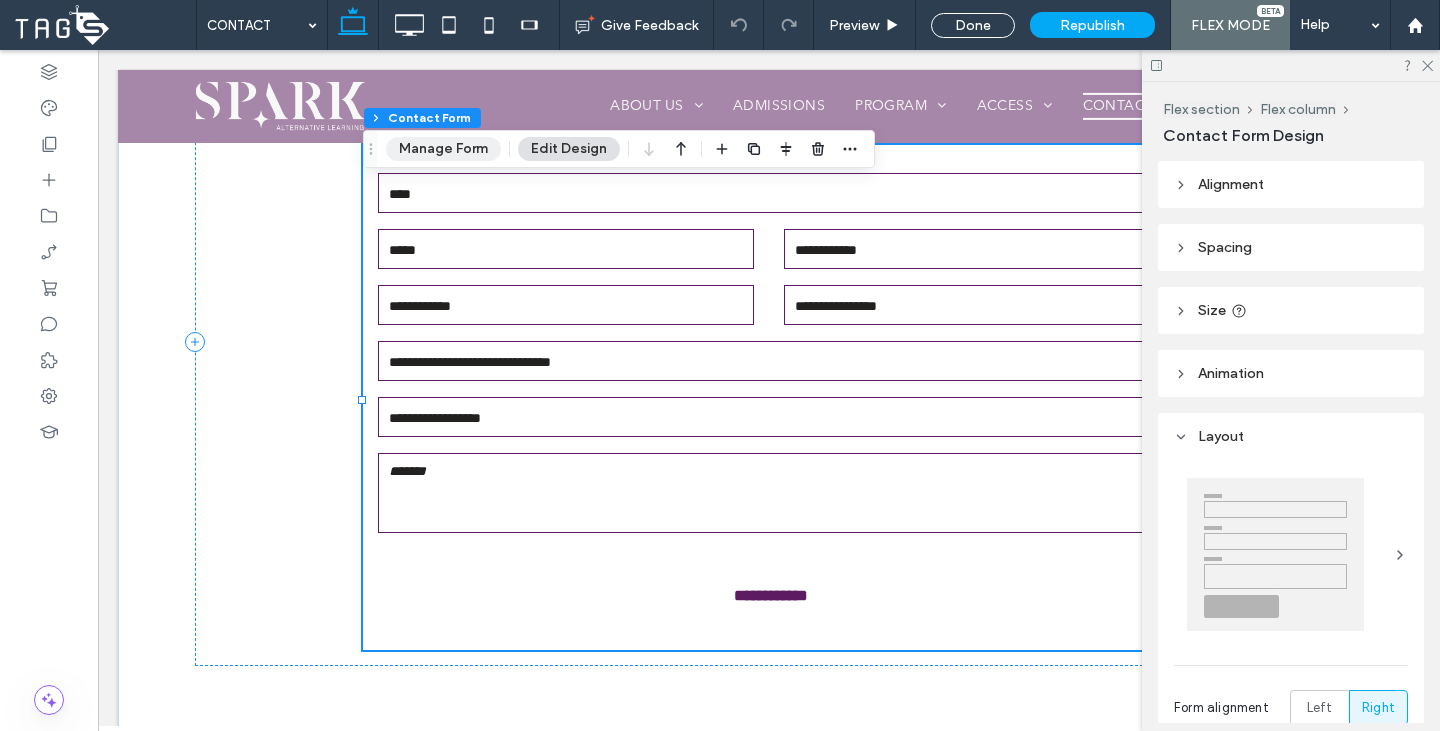 click on "Manage Form" at bounding box center [443, 149] 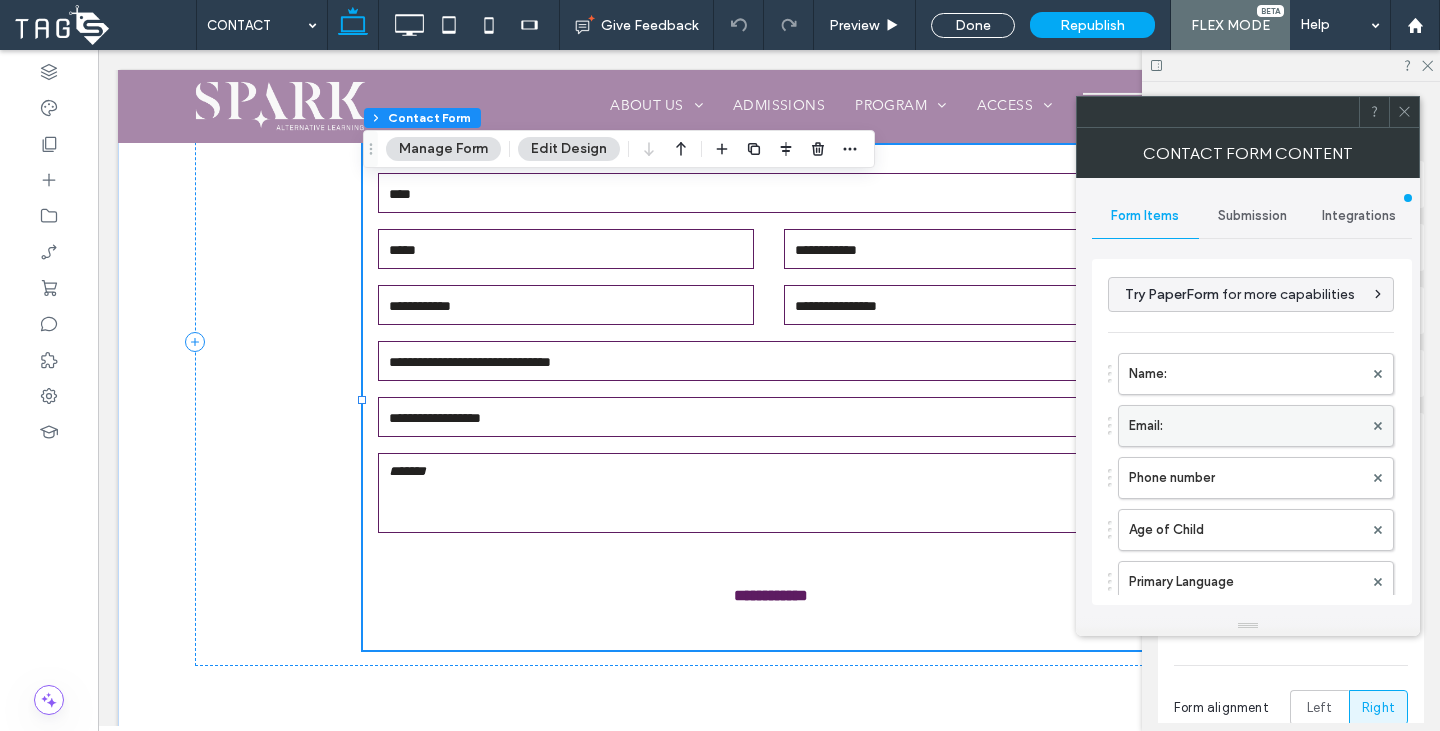 click at bounding box center [1378, 426] 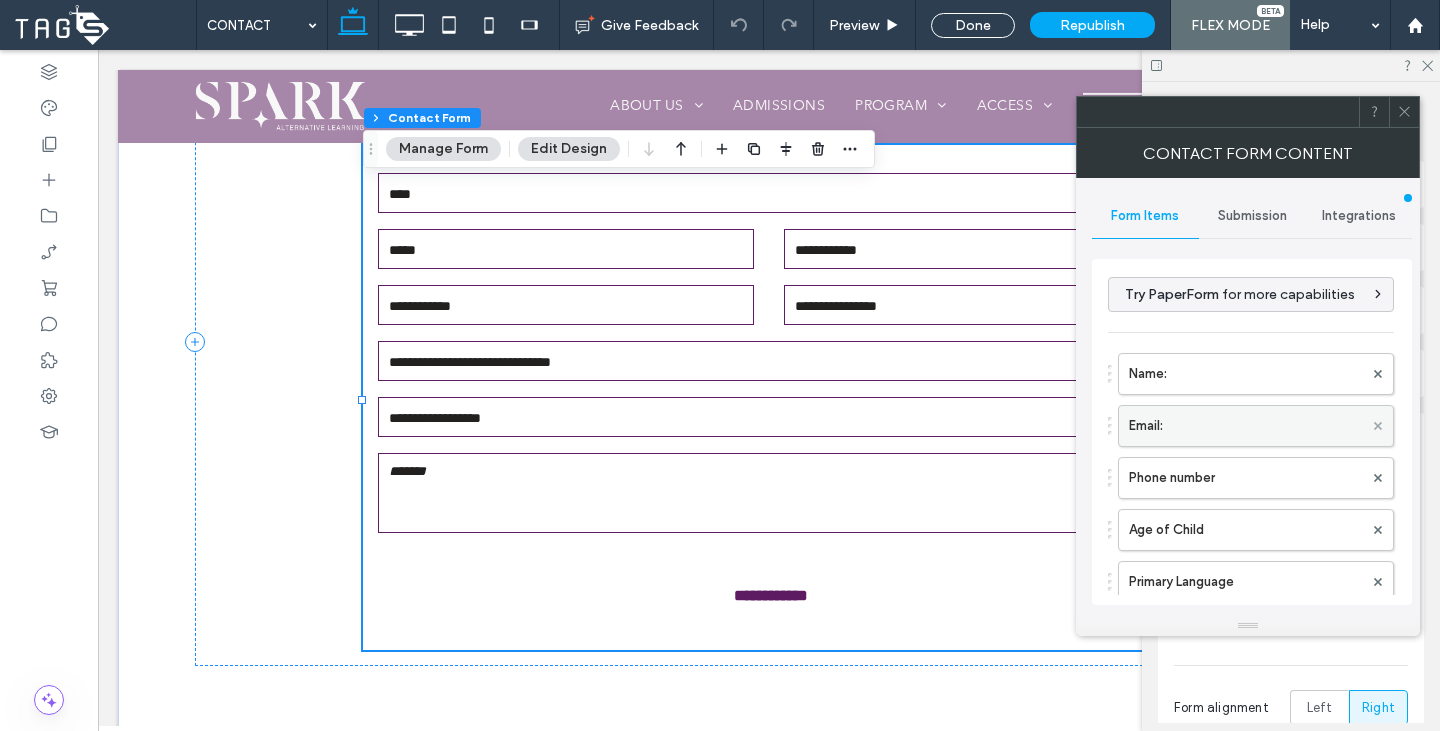 click 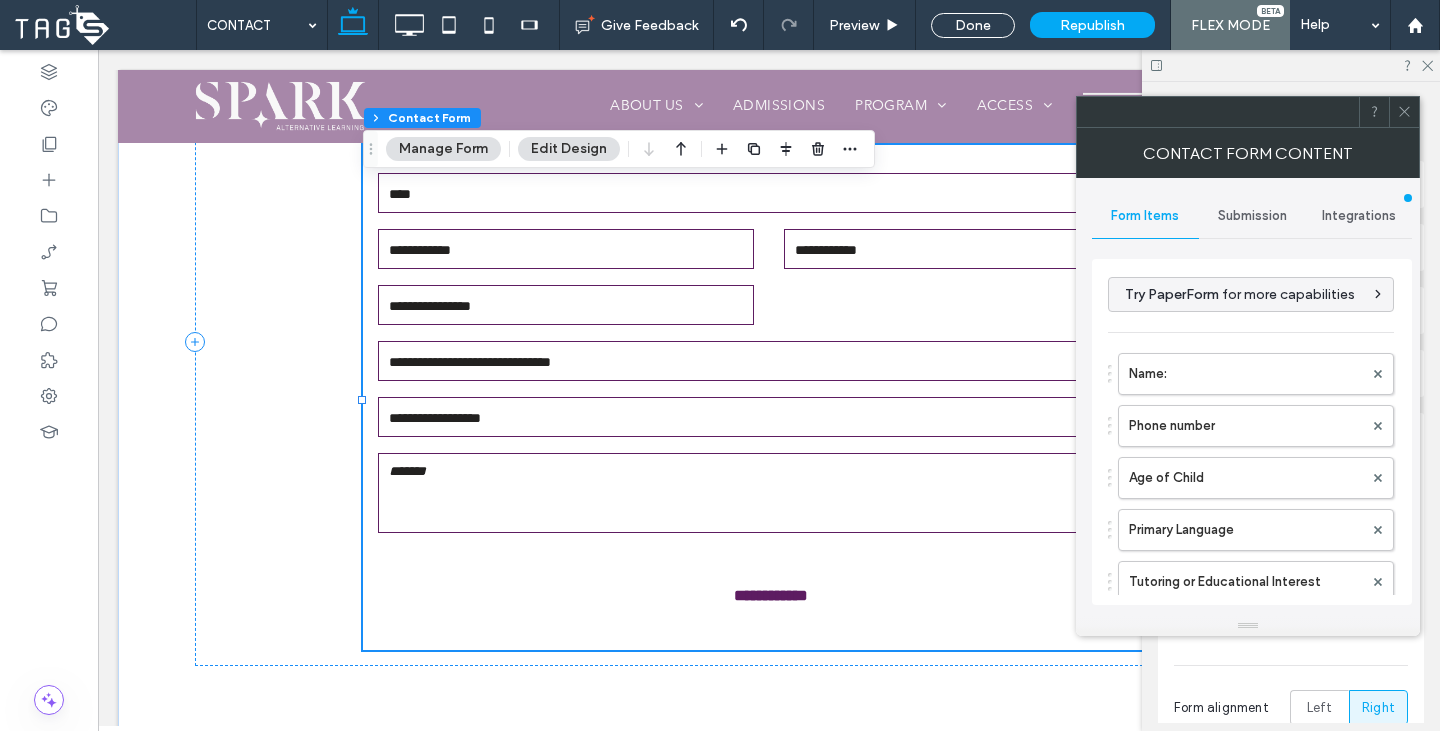 click 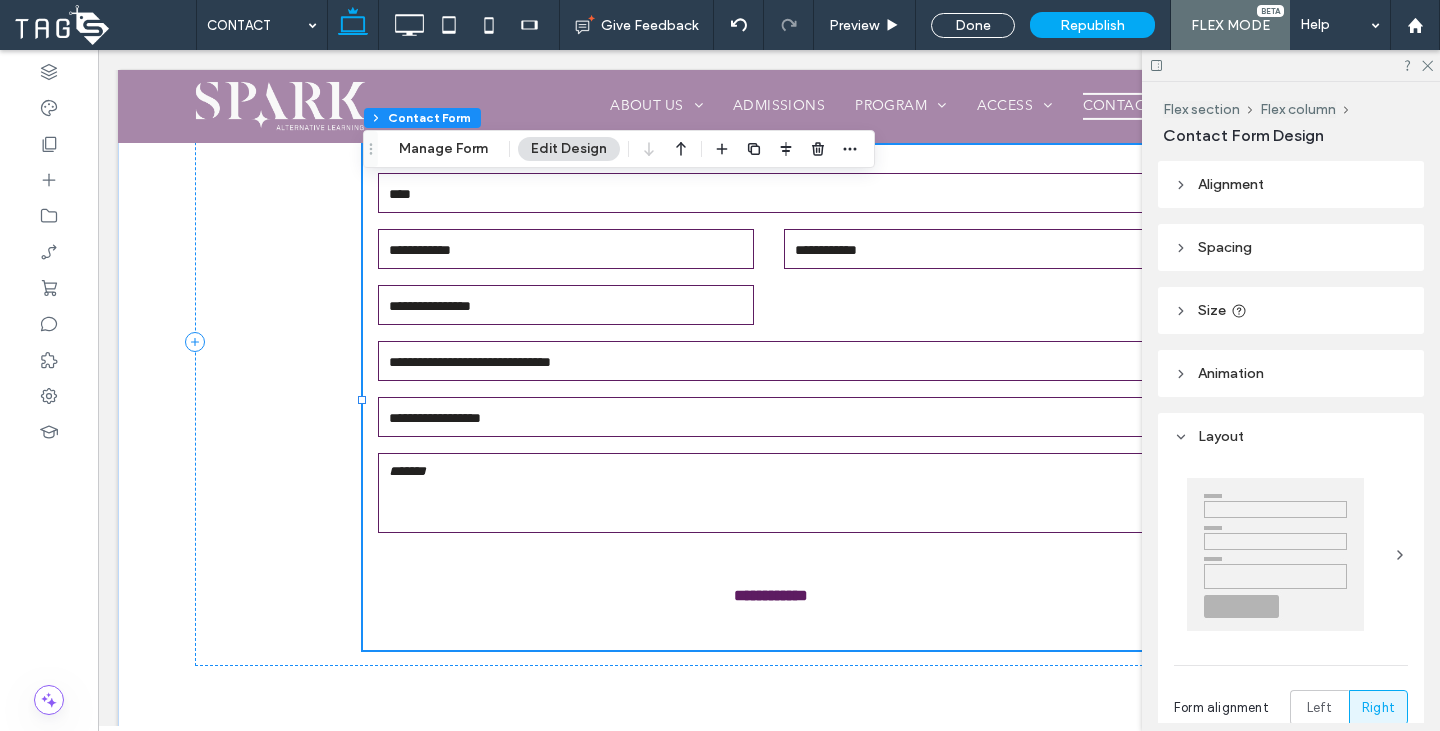 click at bounding box center [566, 305] 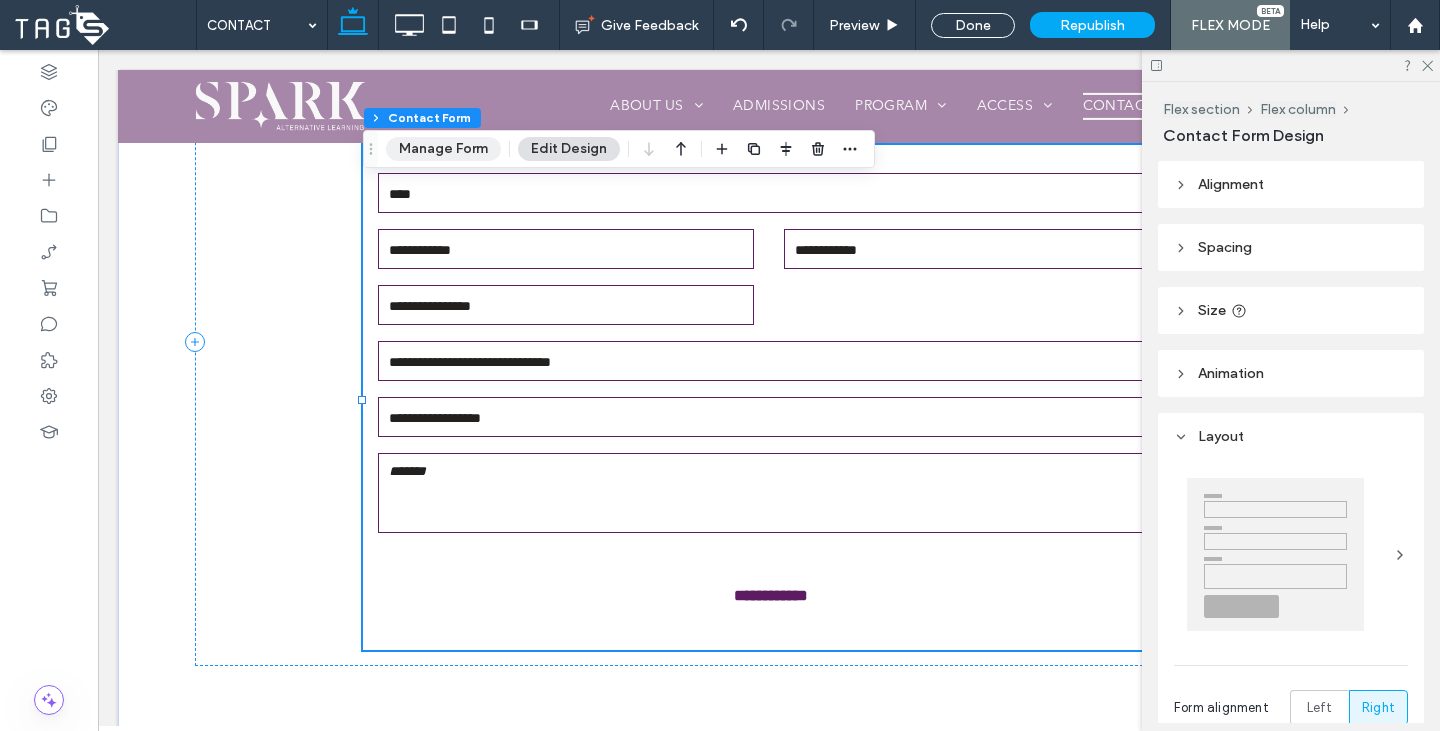 click on "Manage Form" at bounding box center (443, 149) 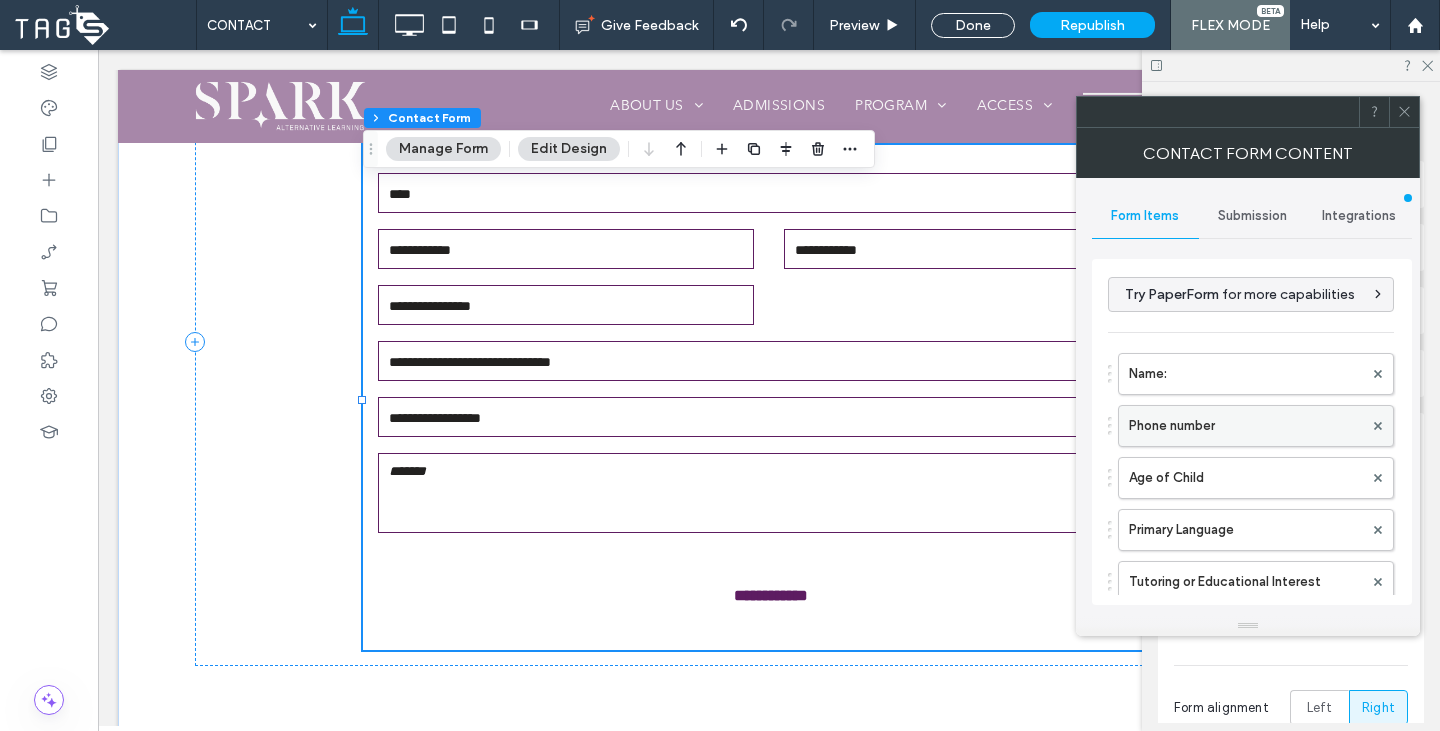 click on "Phone number" at bounding box center [1246, 426] 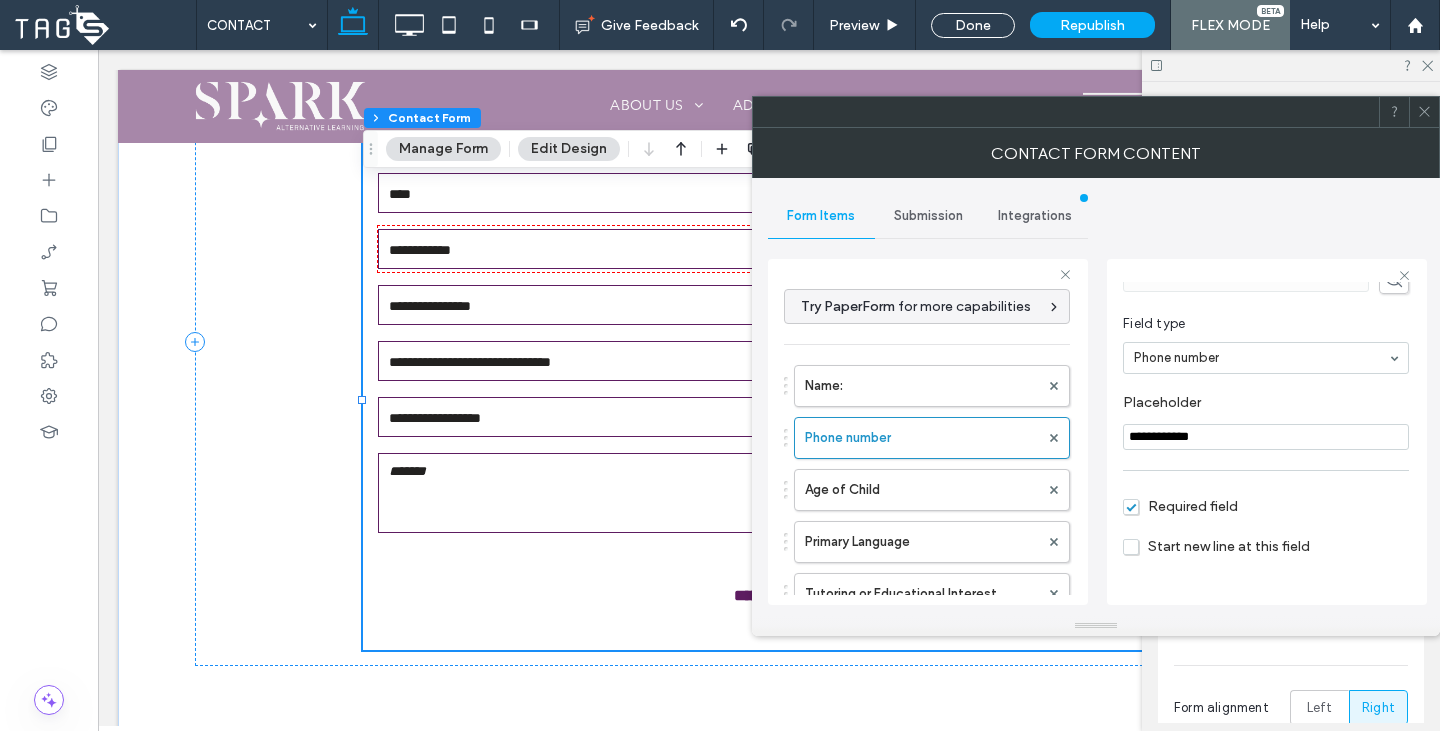 scroll, scrollTop: 0, scrollLeft: 0, axis: both 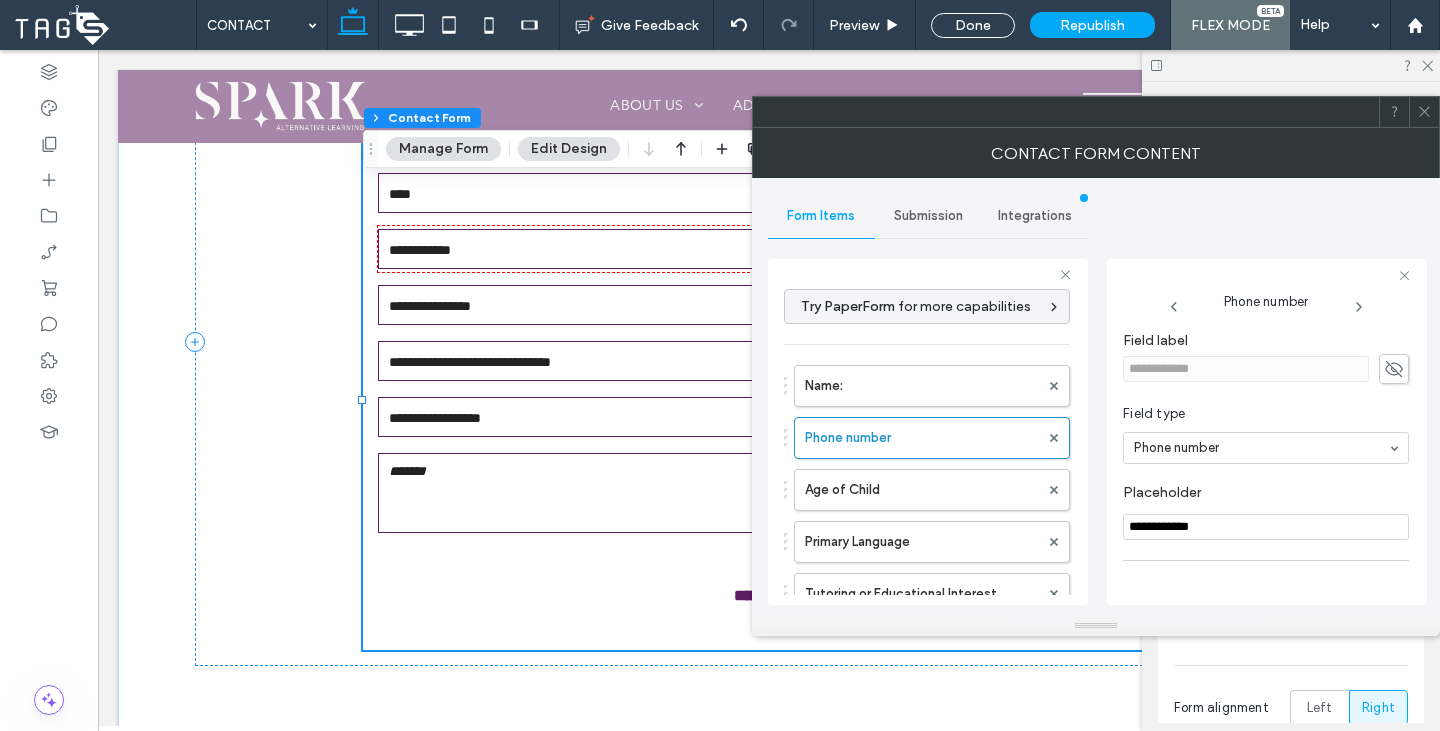 click 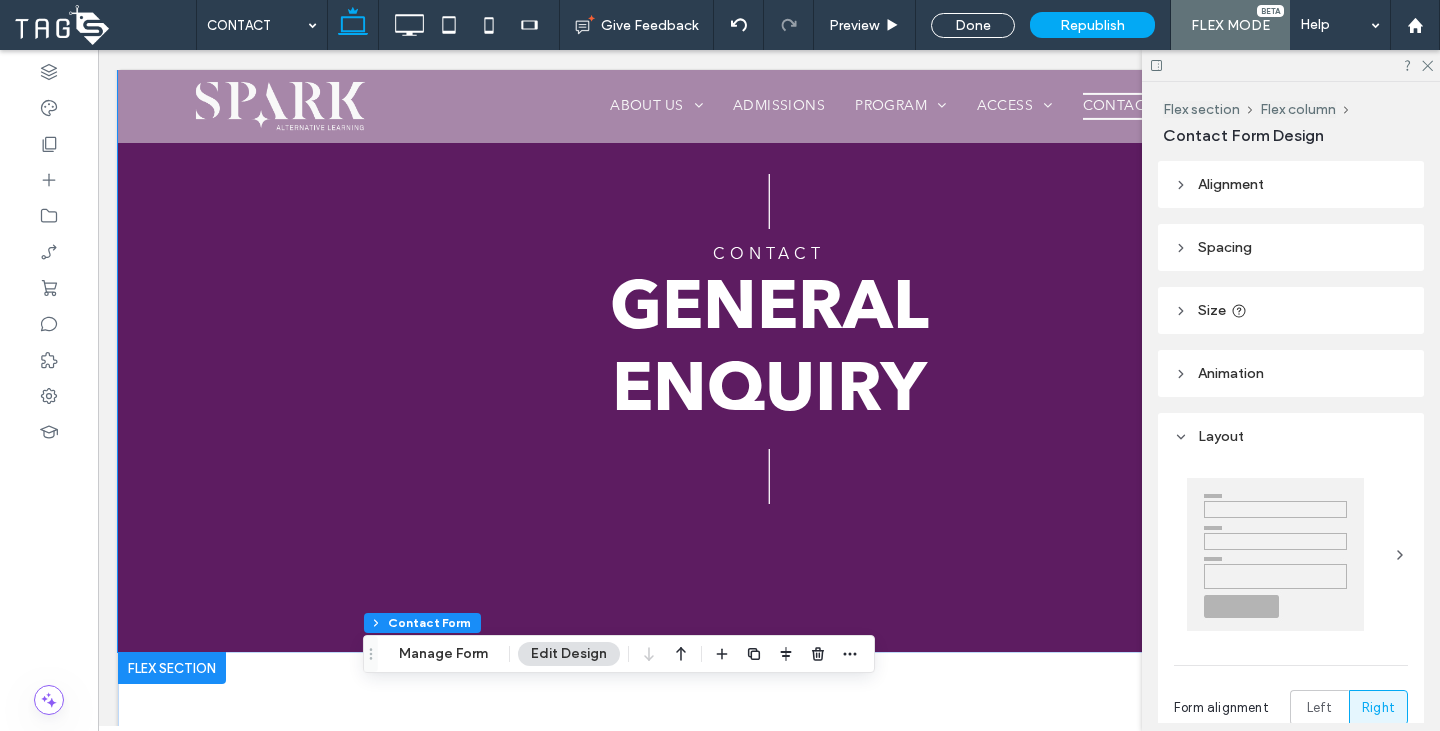 scroll, scrollTop: 495, scrollLeft: 0, axis: vertical 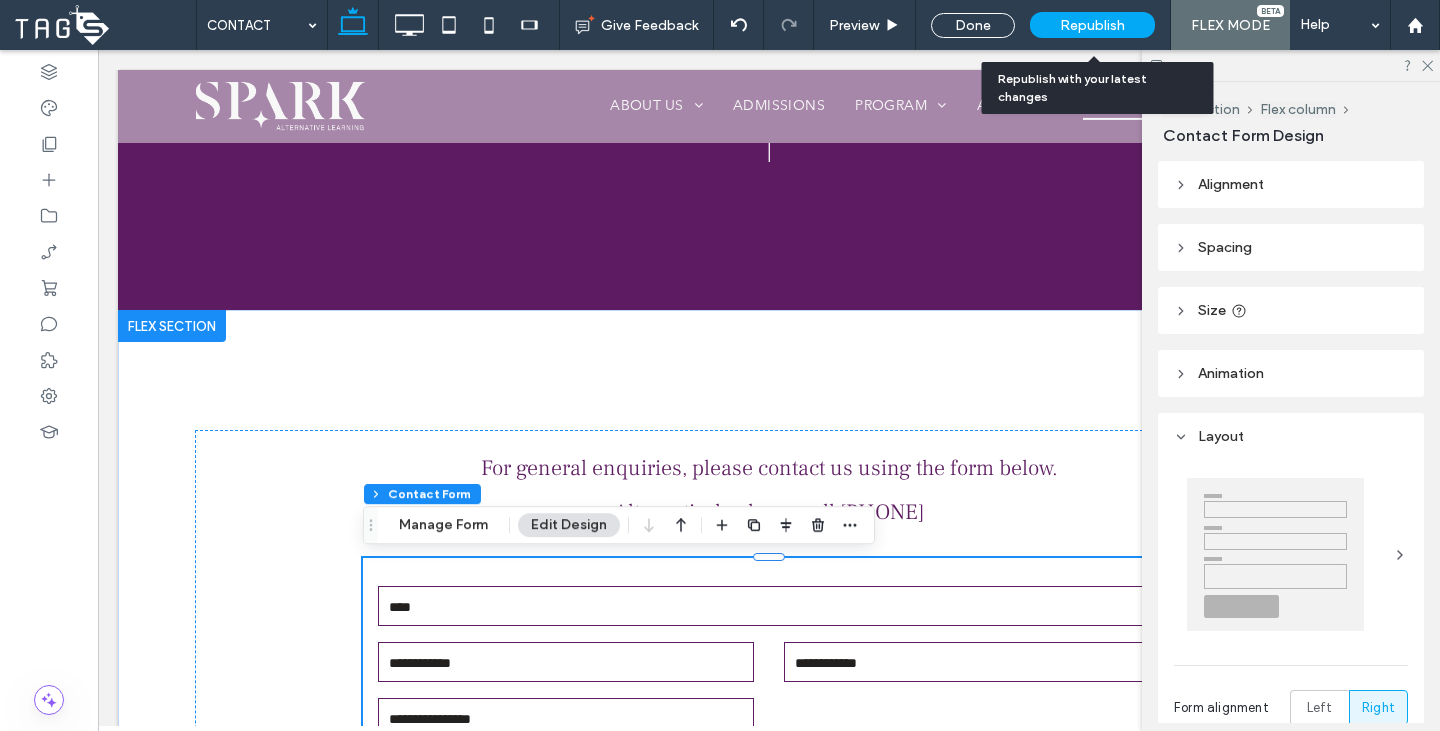 click on "Republish" at bounding box center [1092, 25] 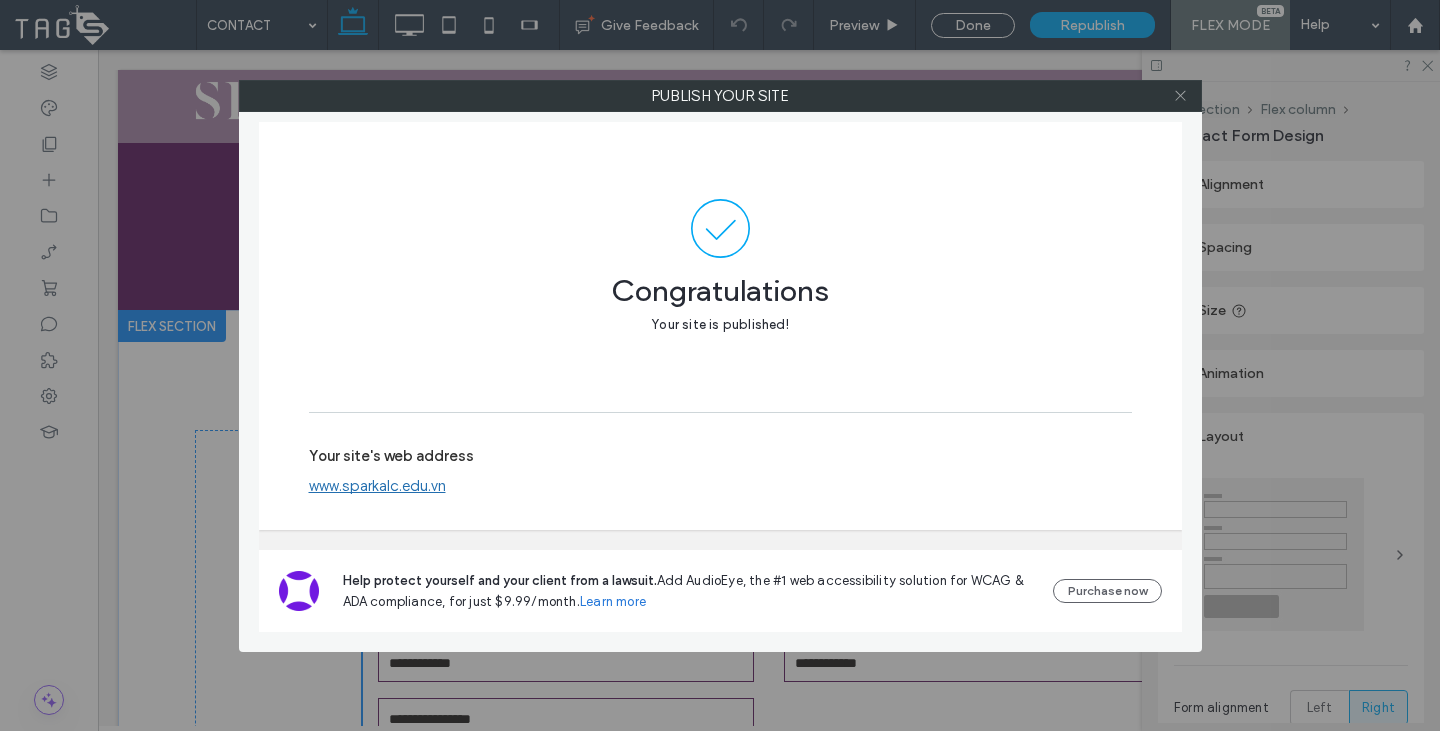 click 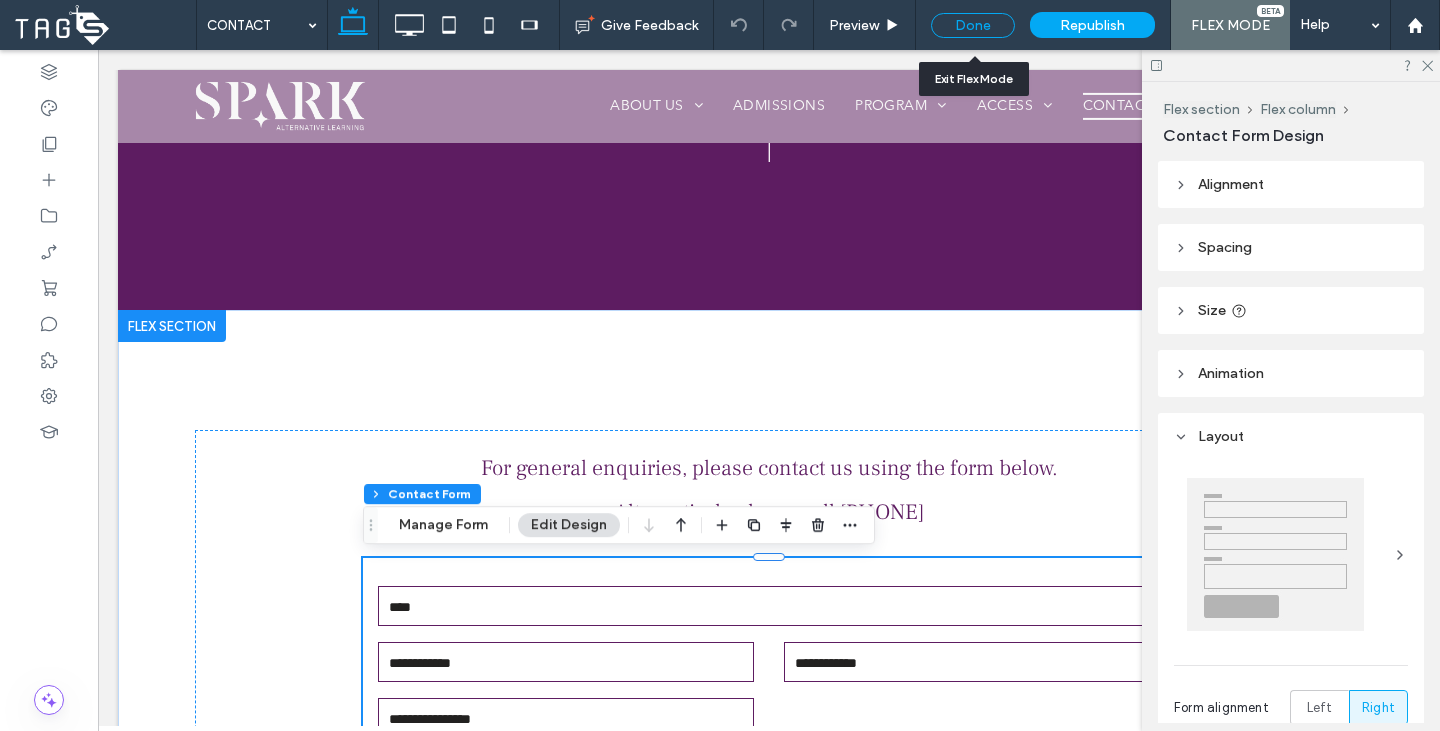 click on "Done" at bounding box center [973, 25] 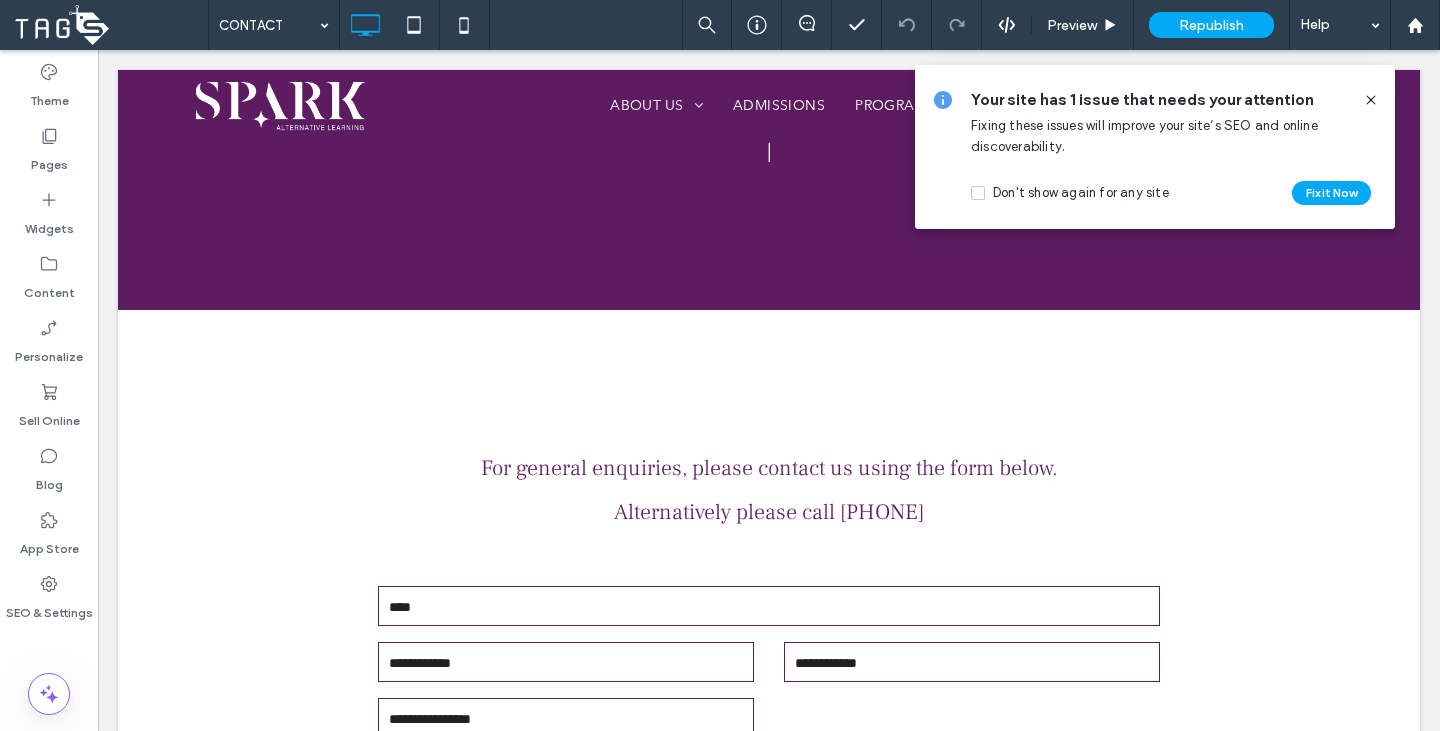 click 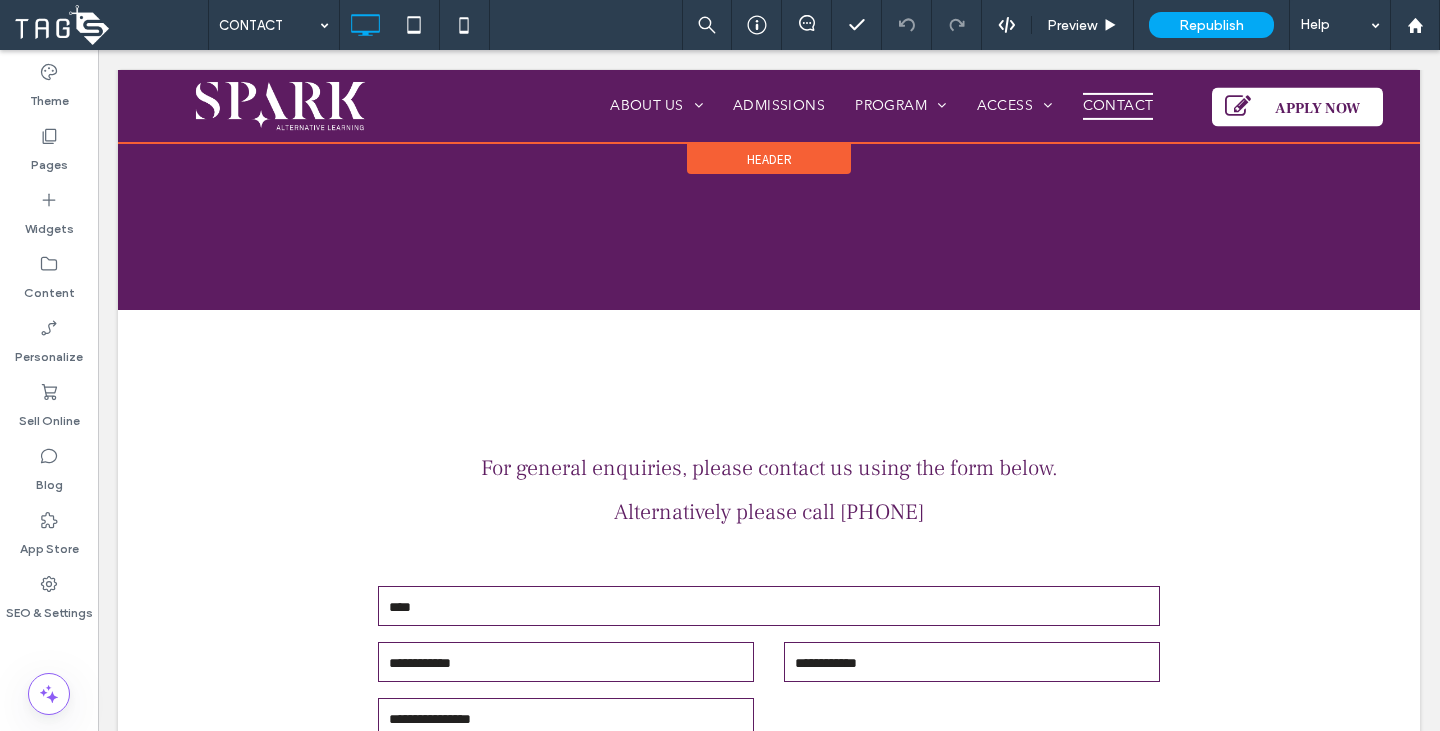 click at bounding box center (769, 106) 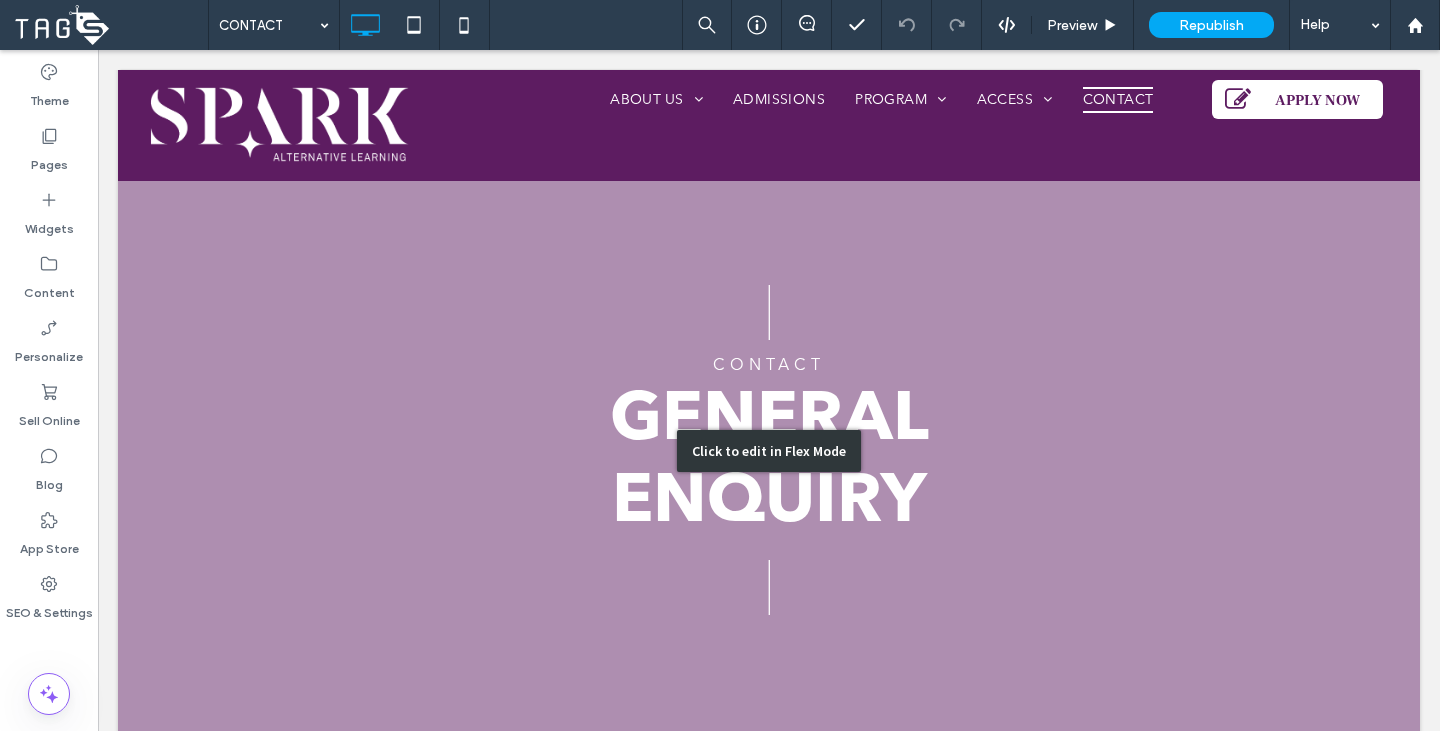 scroll, scrollTop: 0, scrollLeft: 0, axis: both 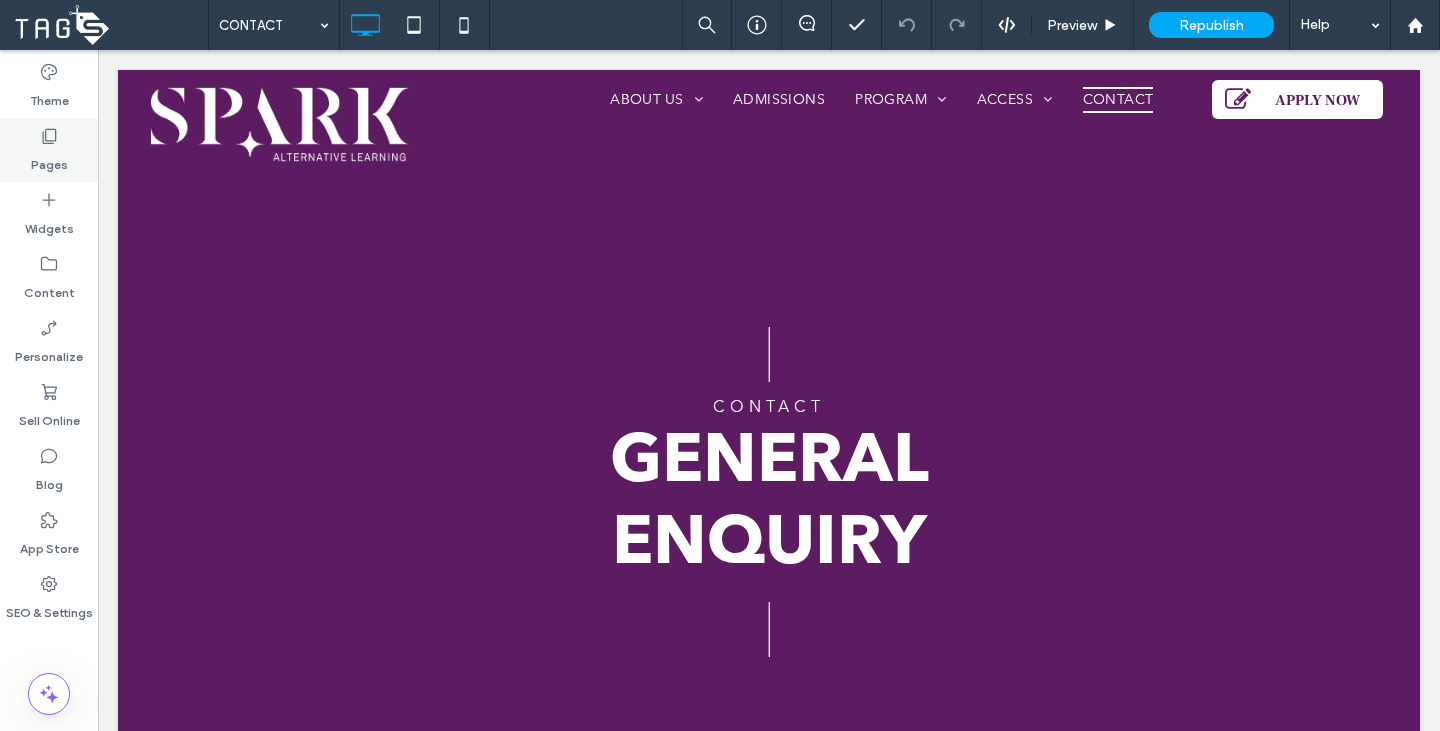 click on "Pages" at bounding box center (49, 160) 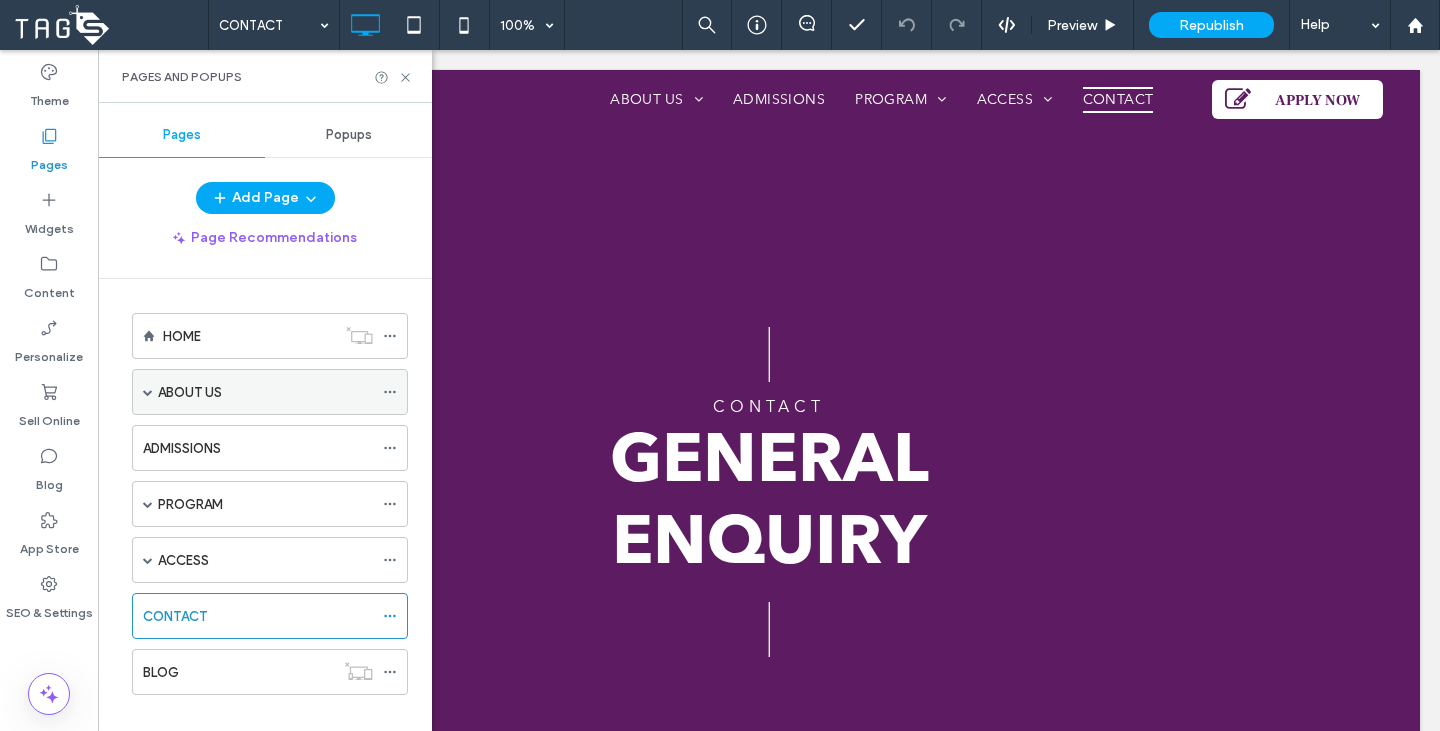 scroll, scrollTop: 24, scrollLeft: 0, axis: vertical 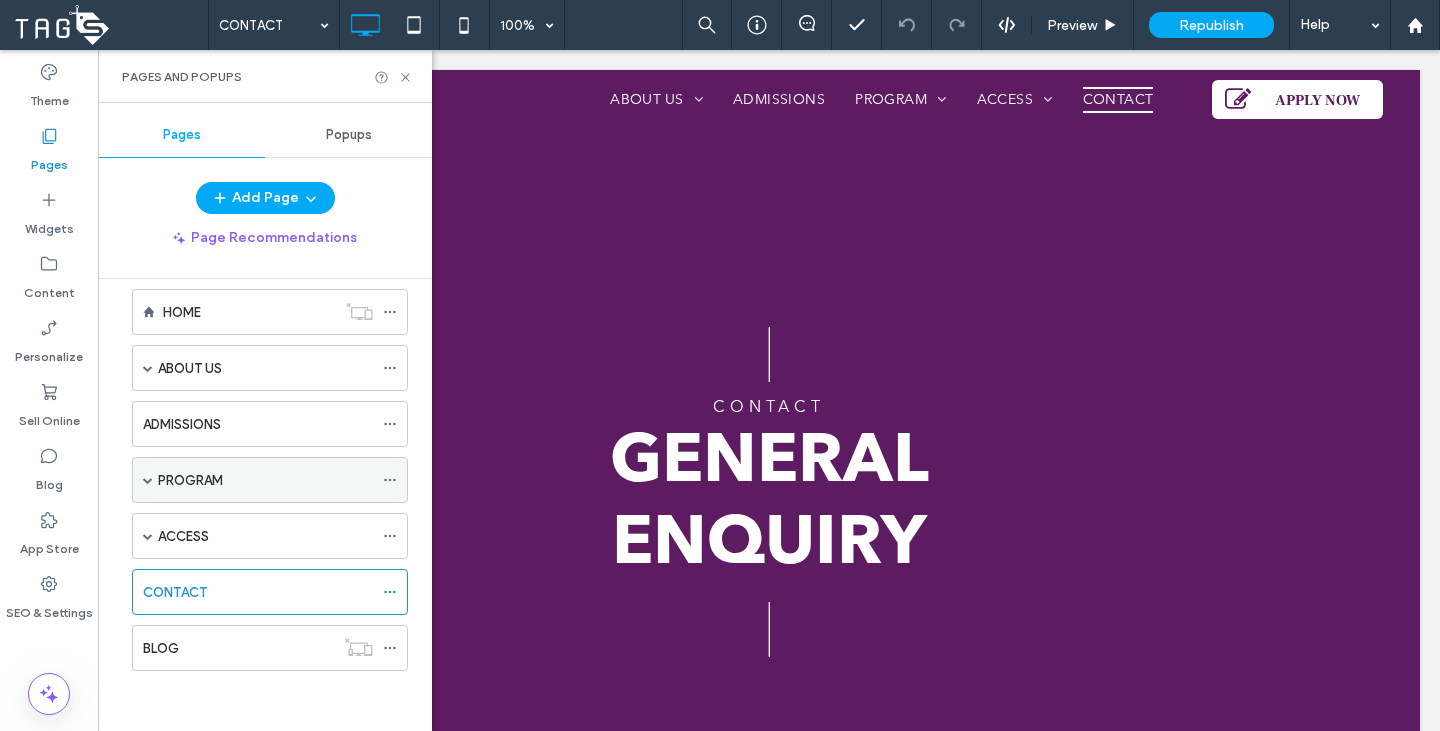 click on "PROGRAM" at bounding box center (190, 480) 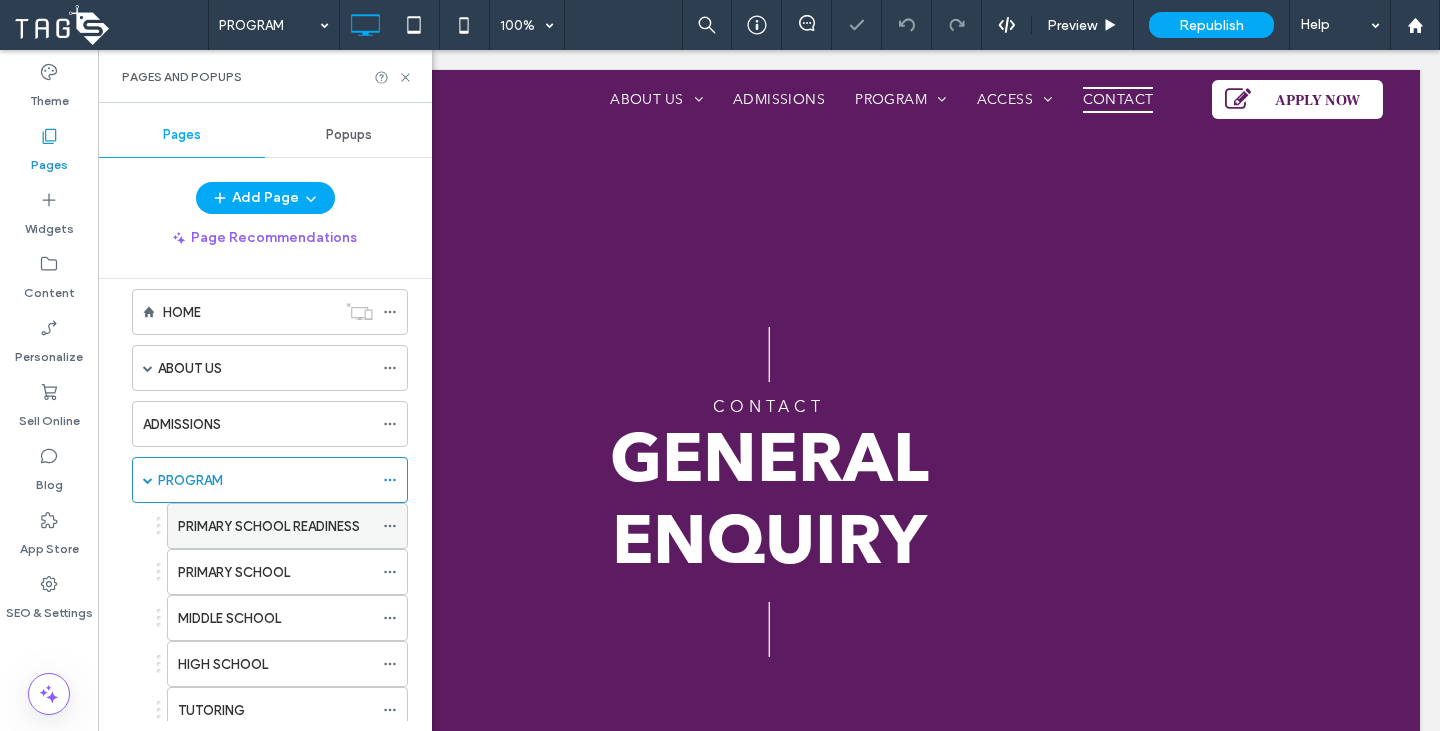 scroll, scrollTop: 209, scrollLeft: 0, axis: vertical 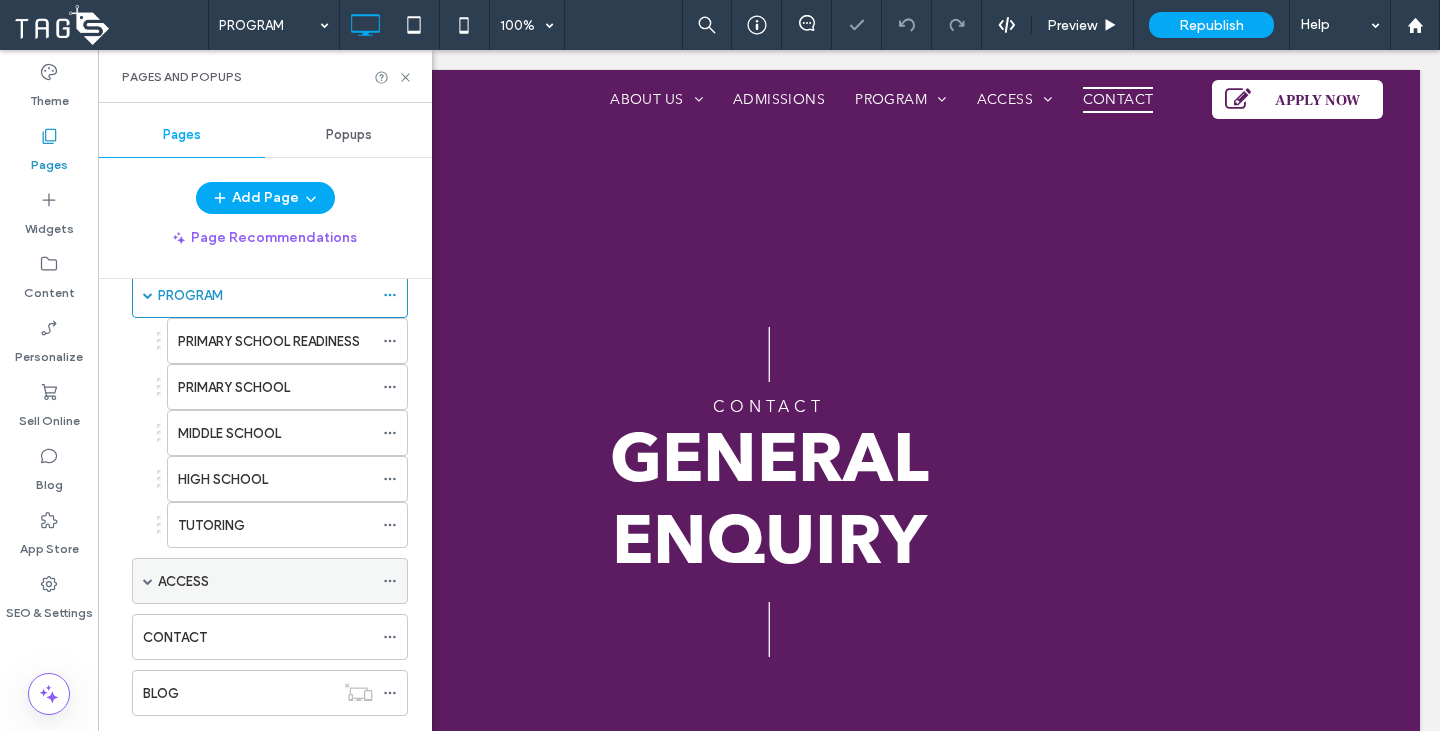 click on "ACCESS" at bounding box center [183, 581] 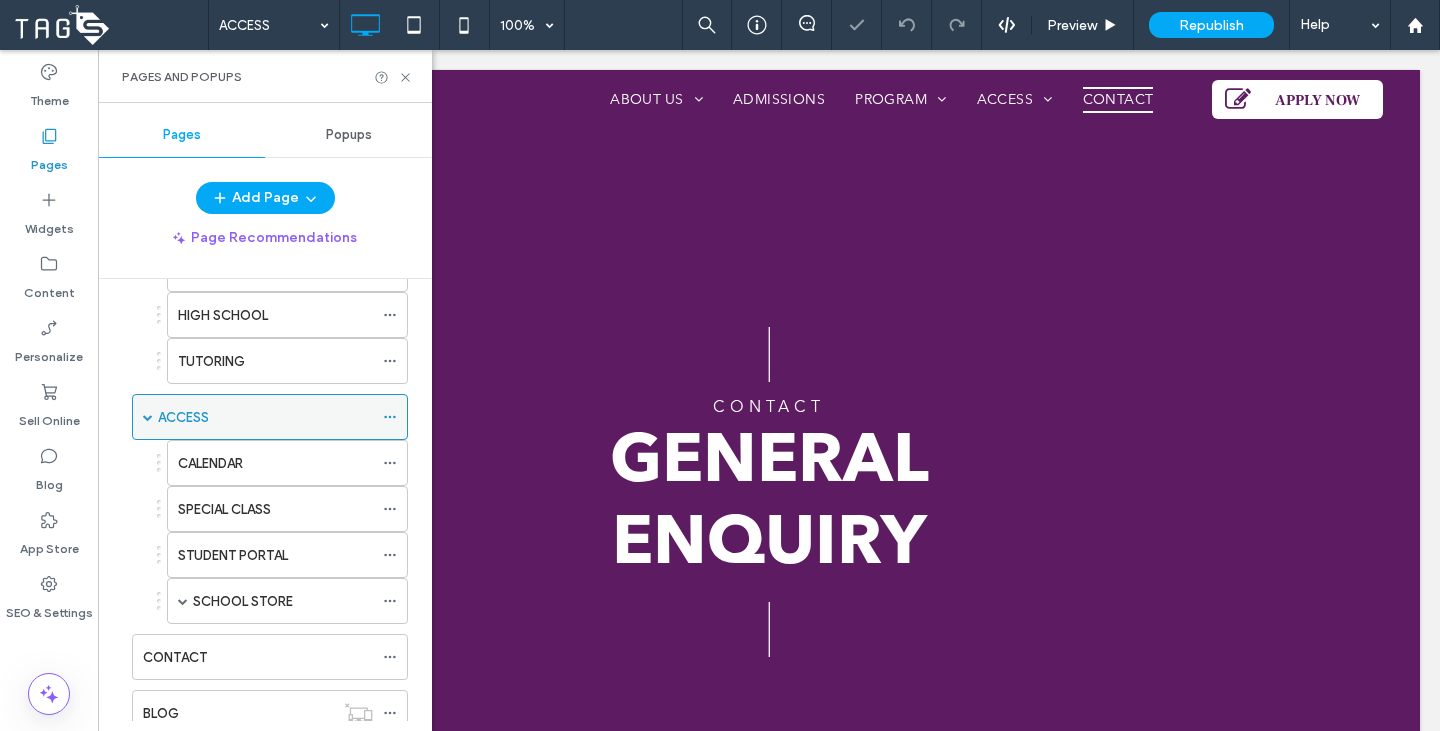 scroll, scrollTop: 401, scrollLeft: 0, axis: vertical 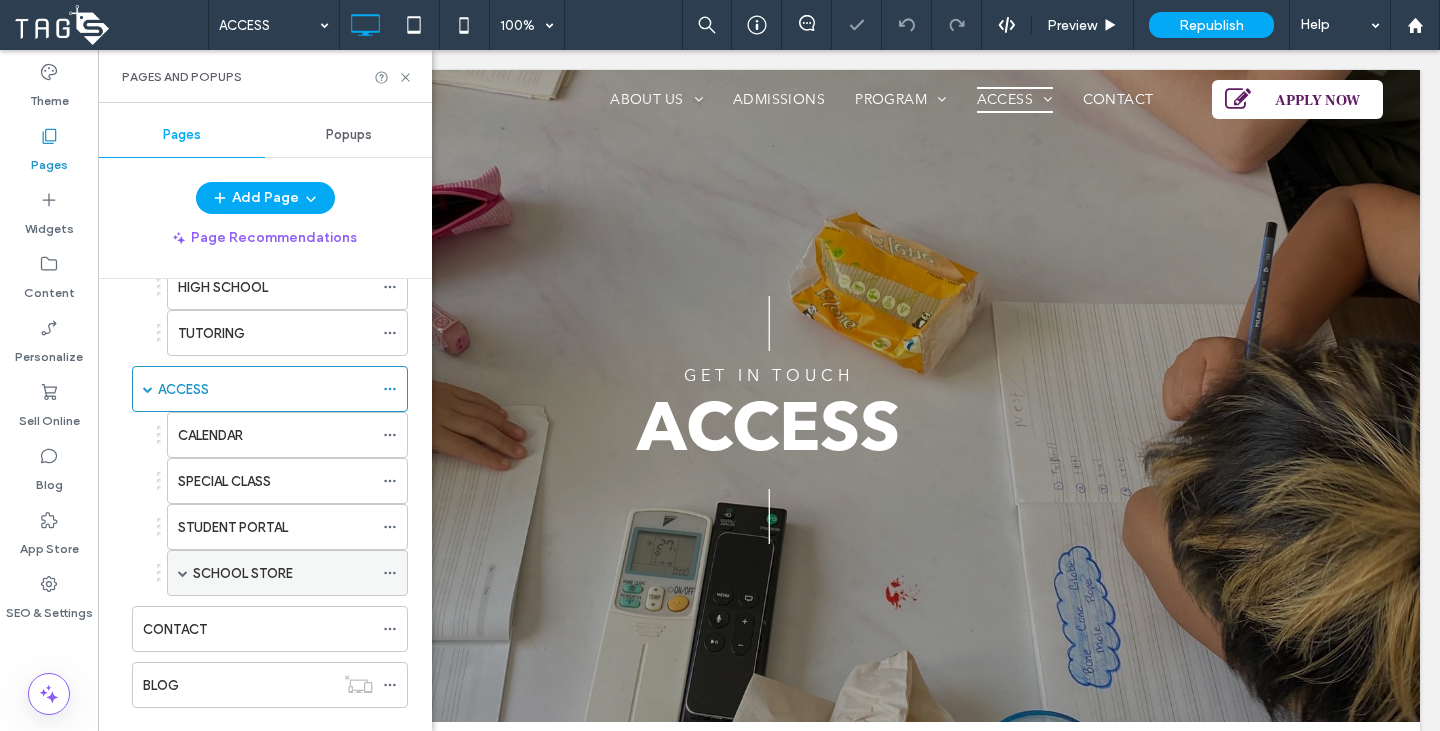 click on "SCHOOL STORE" at bounding box center (243, 573) 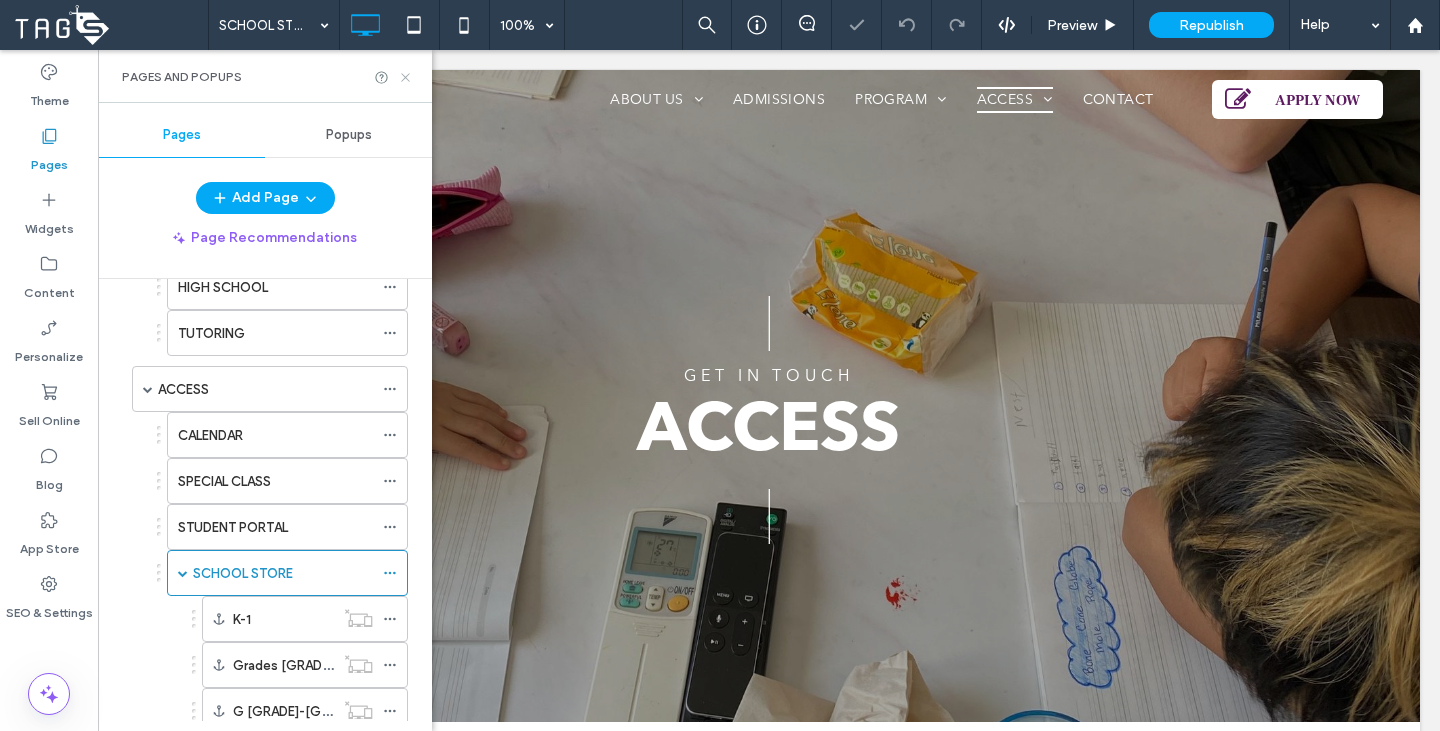 scroll, scrollTop: 0, scrollLeft: 0, axis: both 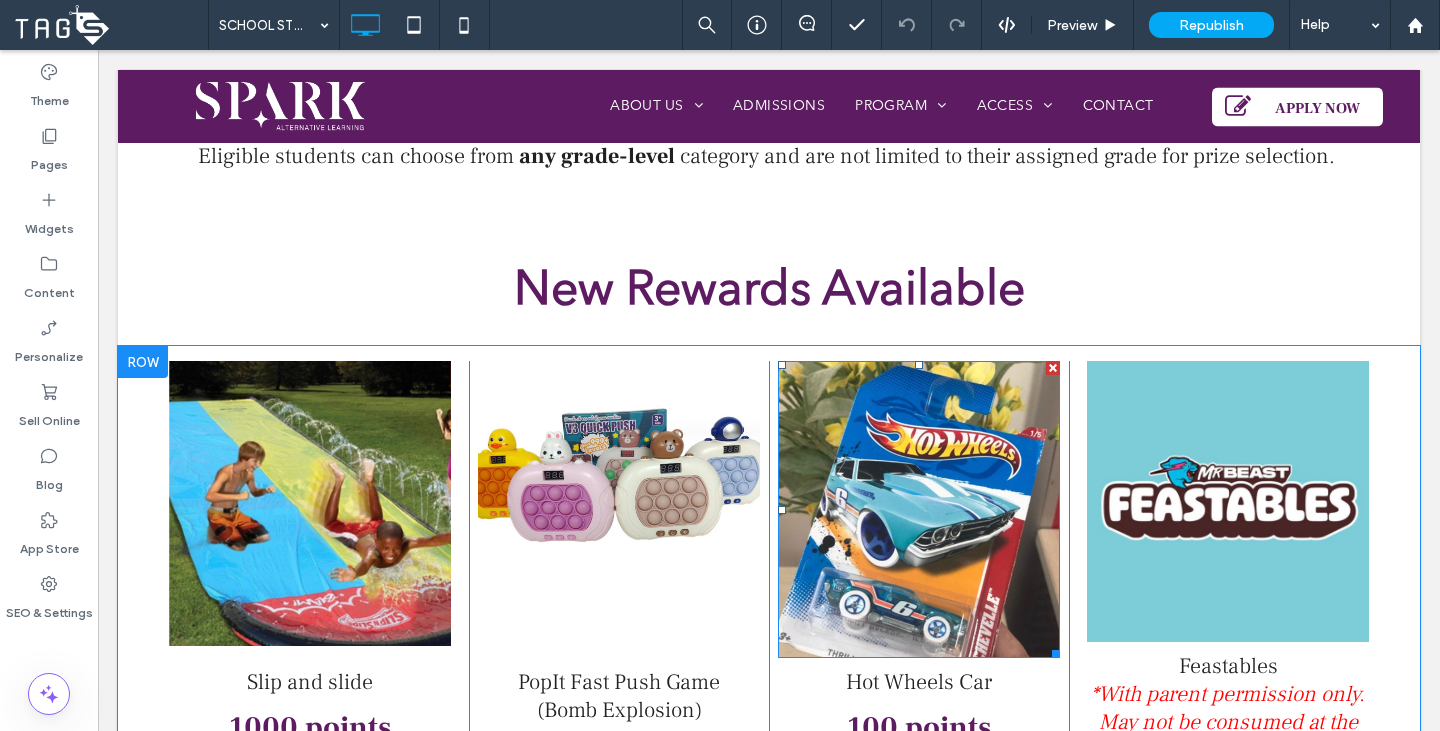 click at bounding box center (1053, 368) 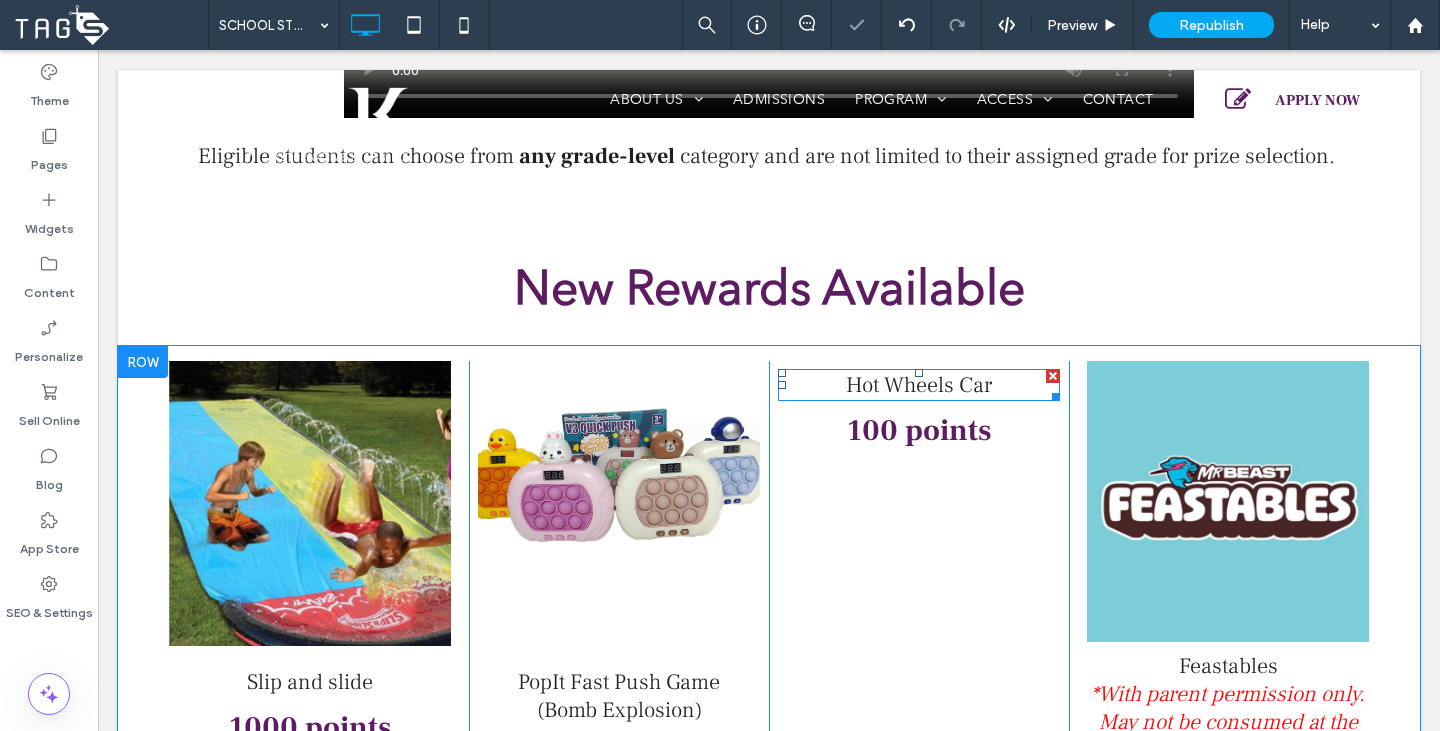 click at bounding box center (1053, 376) 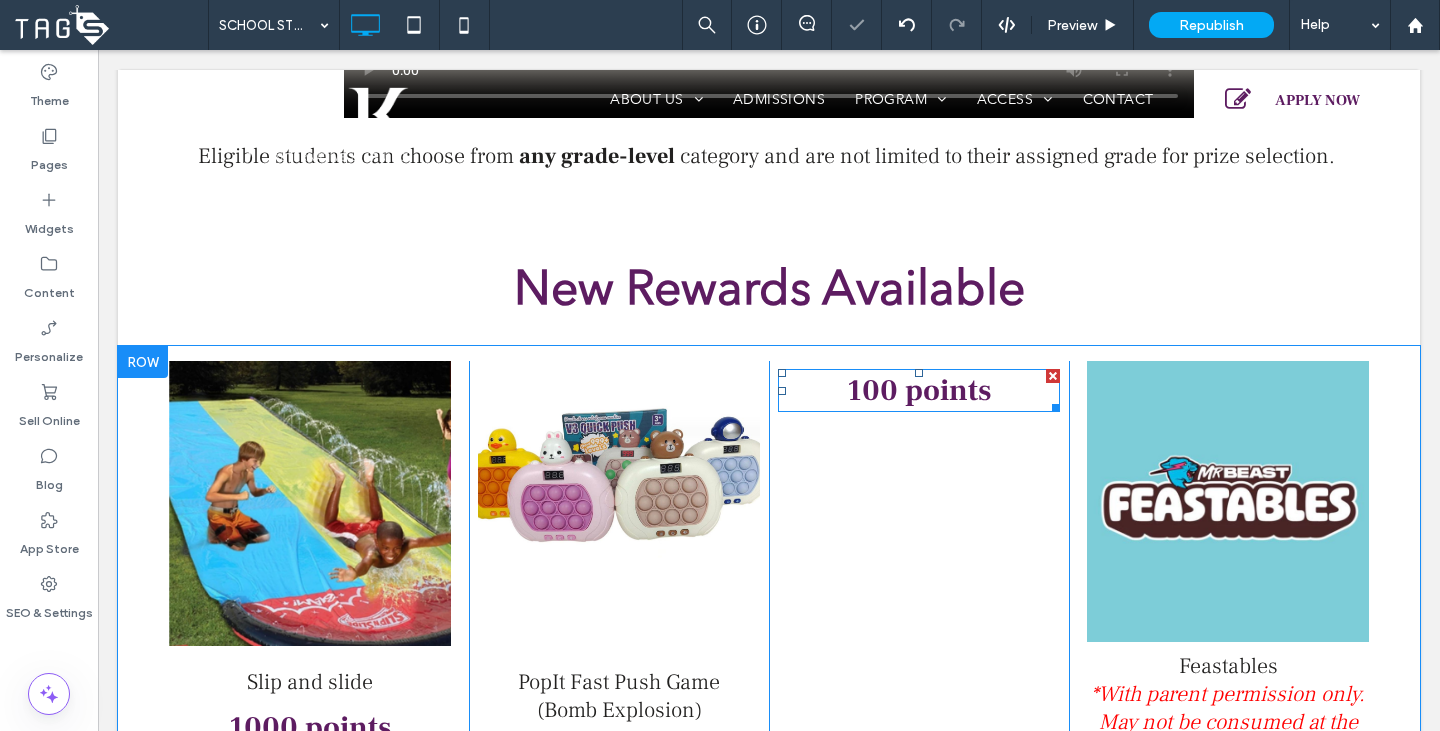 click at bounding box center [1053, 376] 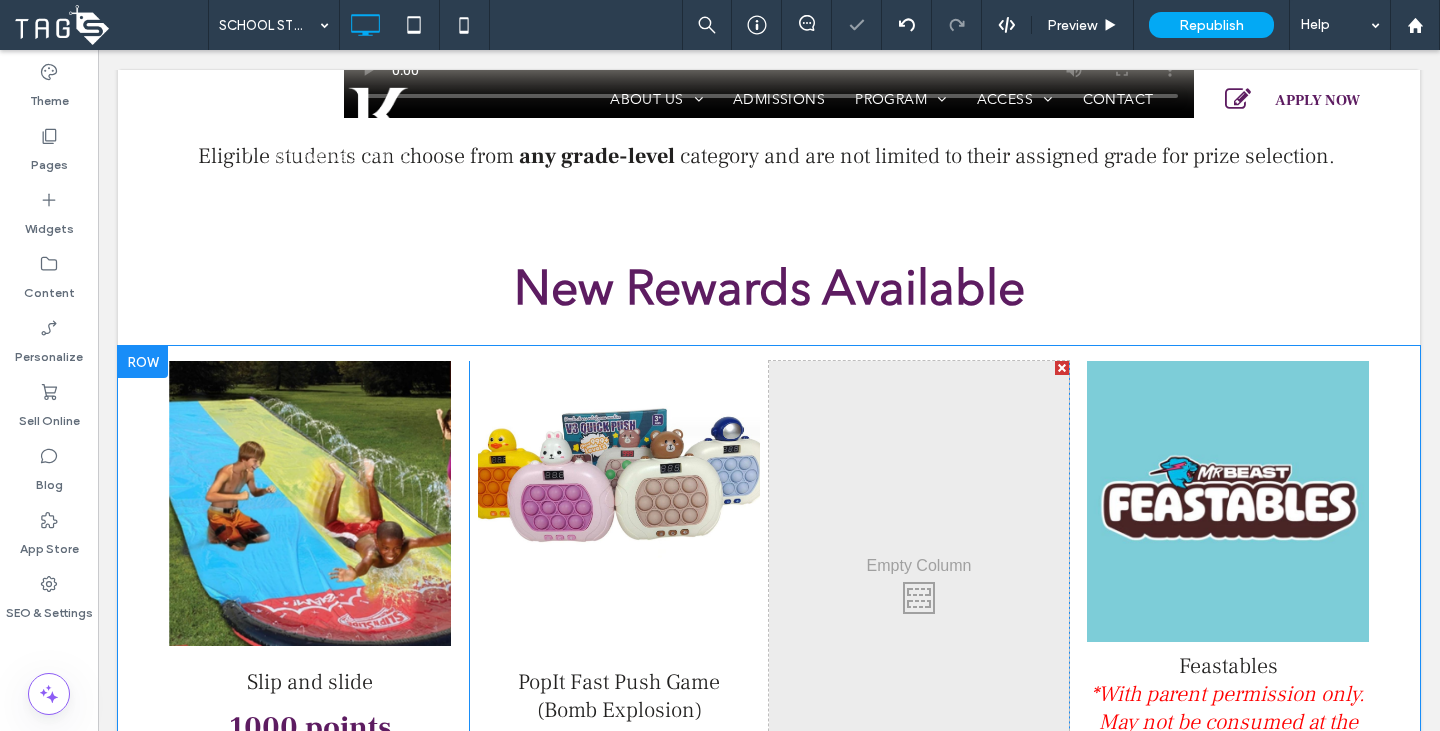 click at bounding box center (1062, 368) 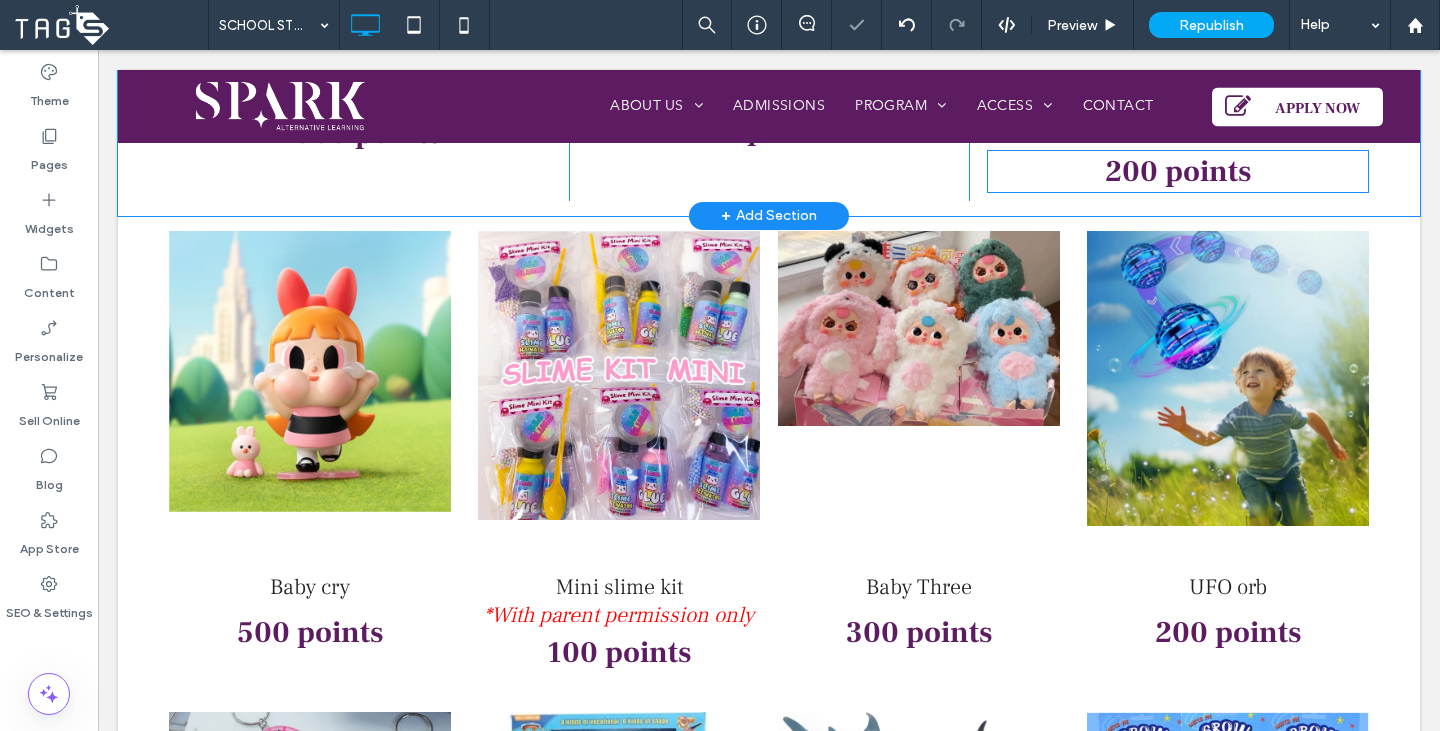 scroll, scrollTop: 1950, scrollLeft: 0, axis: vertical 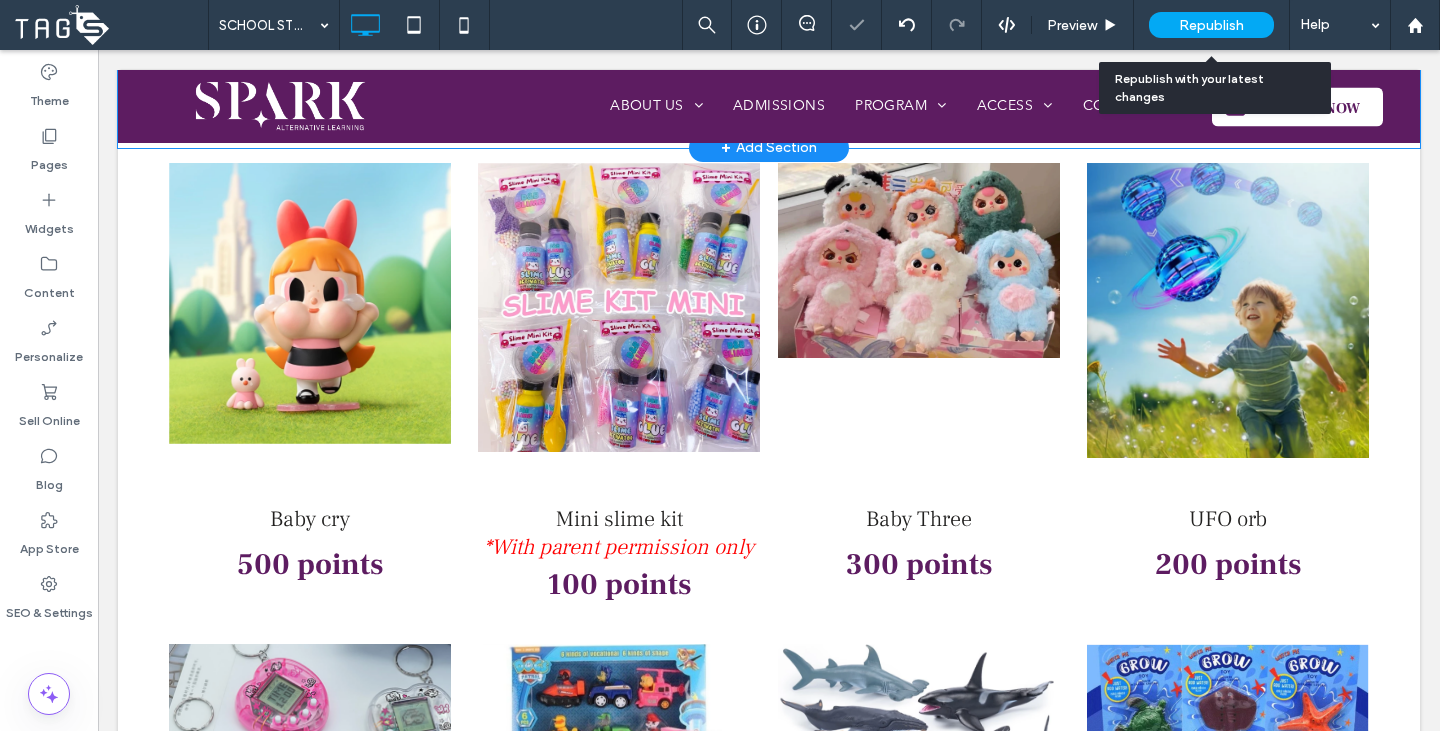 click on "Republish" at bounding box center [1211, 25] 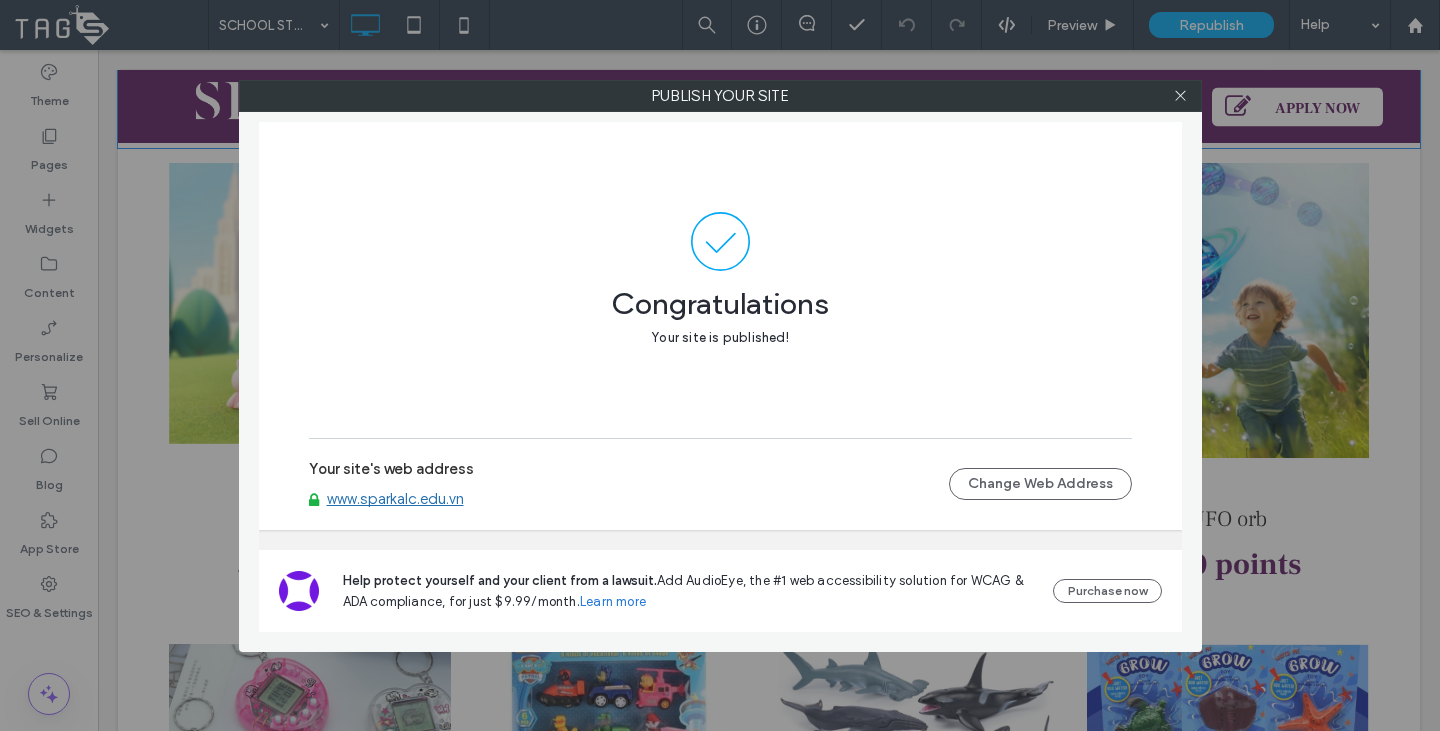 click on "www.sparkalc.edu.vn" at bounding box center (395, 499) 